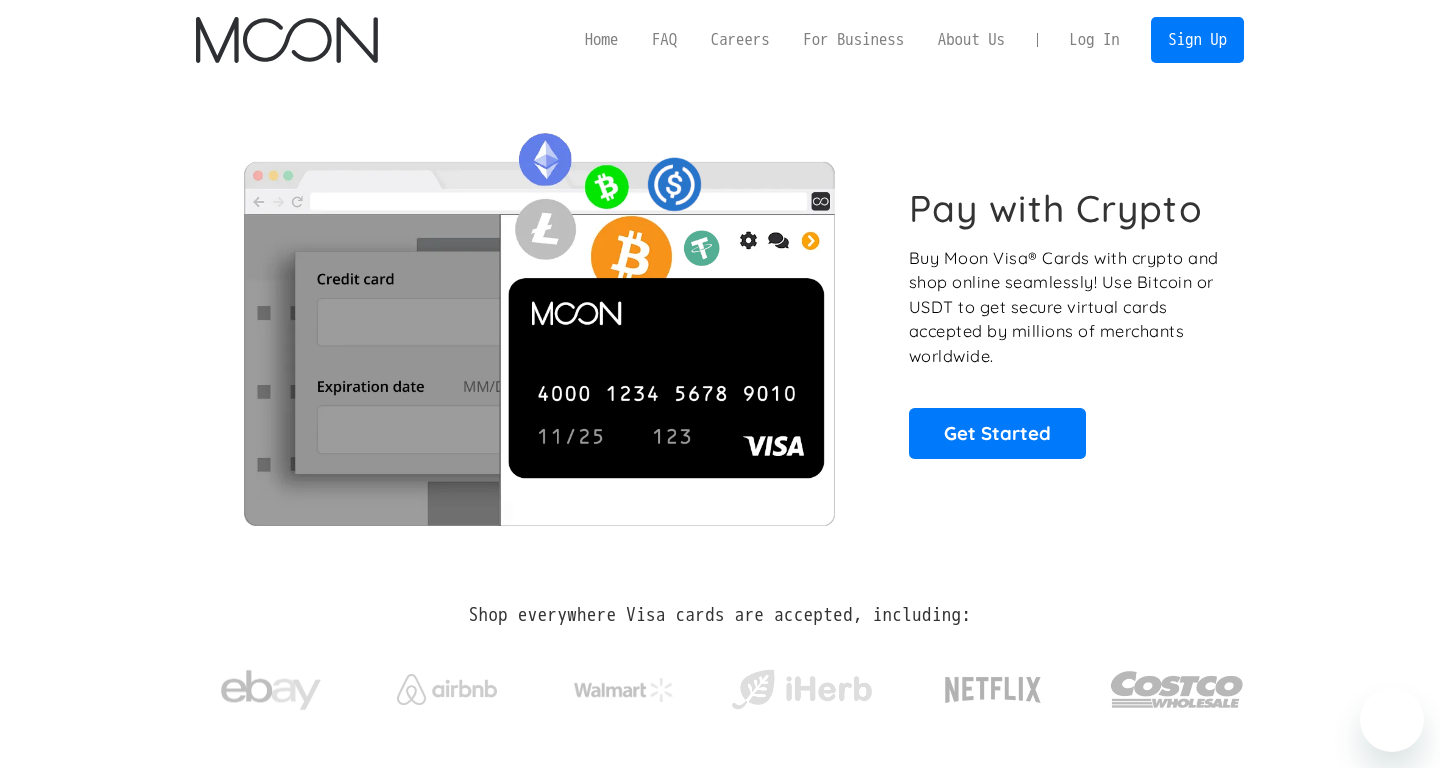 scroll, scrollTop: 0, scrollLeft: 0, axis: both 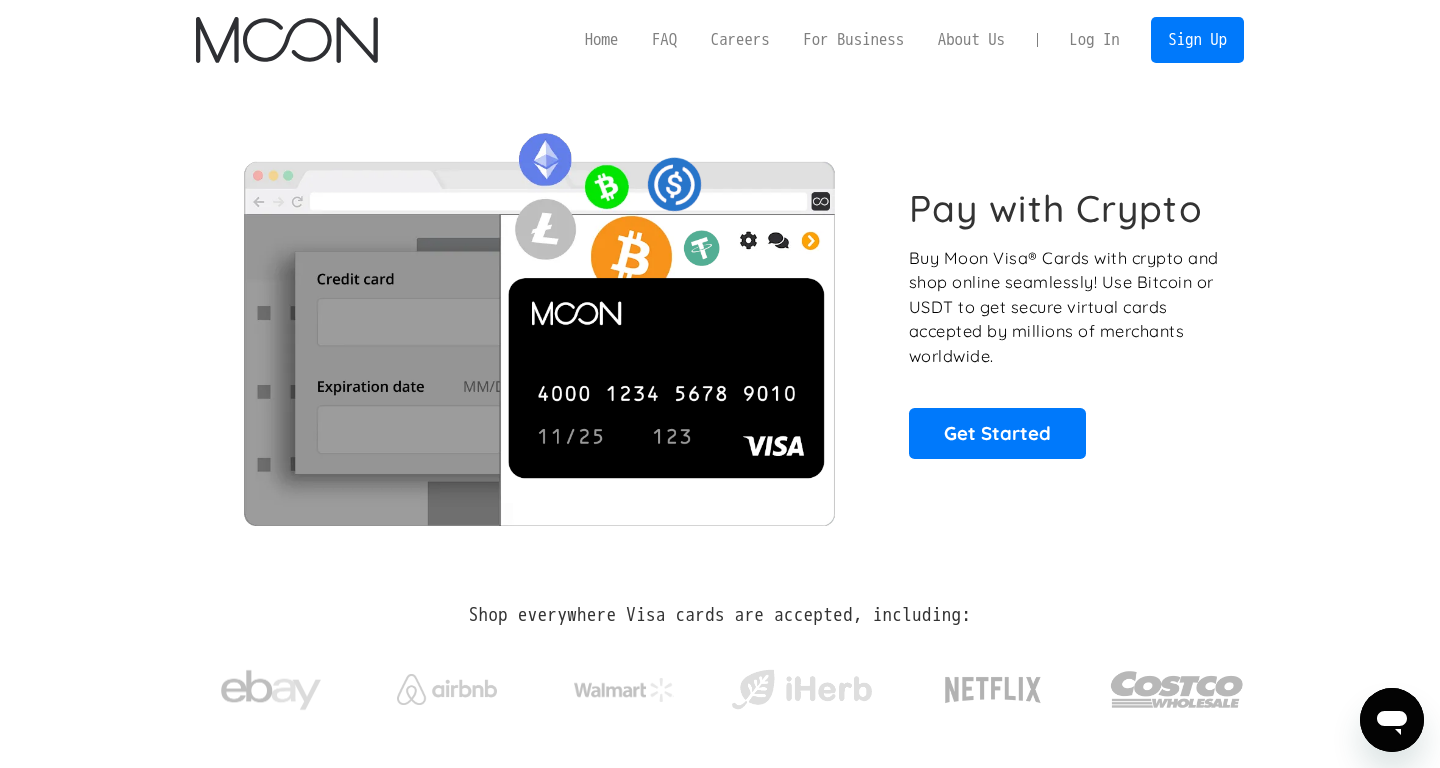 click on "Home FAQ Careers For Business About Us Log In Sign Up
Home
FAQ
For Business
Careers
About Us
Log In
Sign Up" at bounding box center (719, 40) 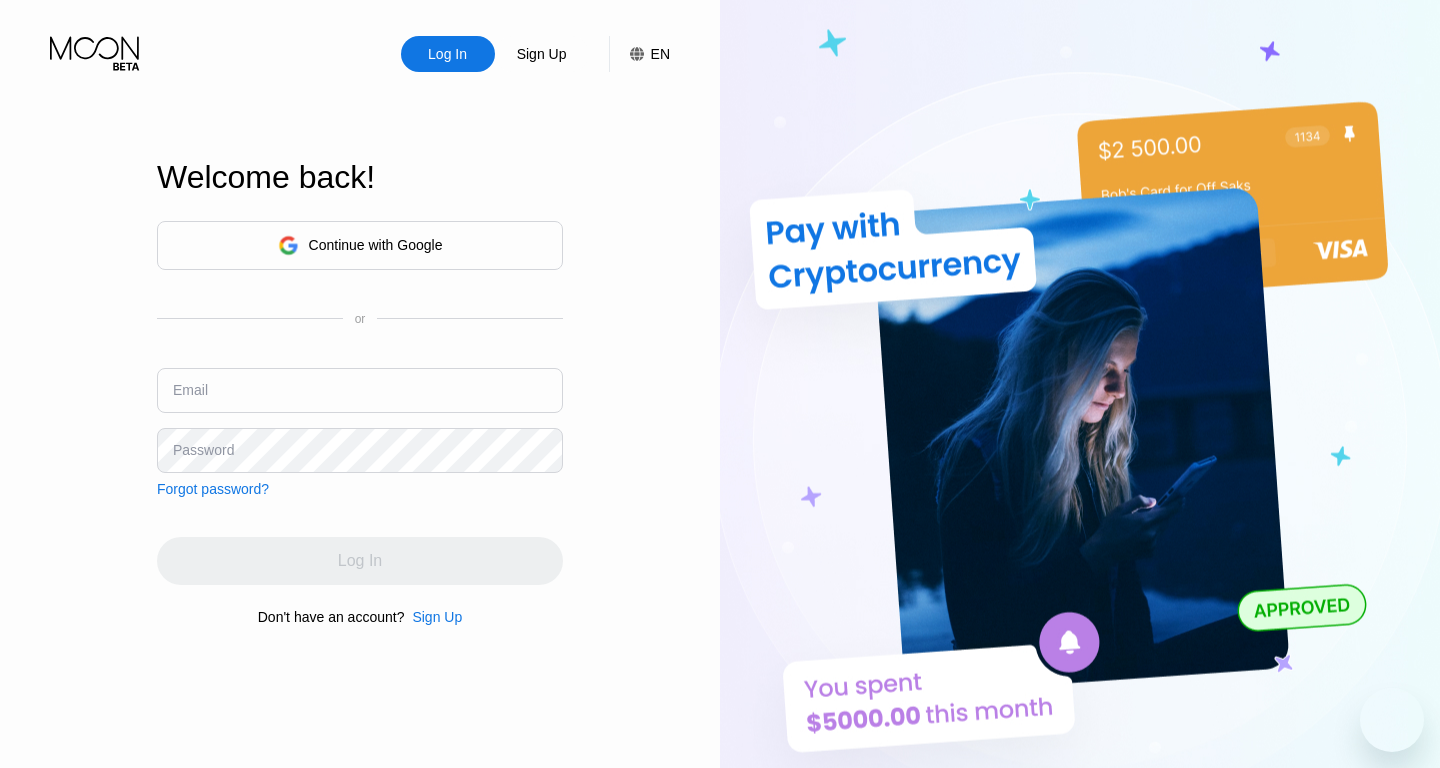 scroll, scrollTop: 0, scrollLeft: 0, axis: both 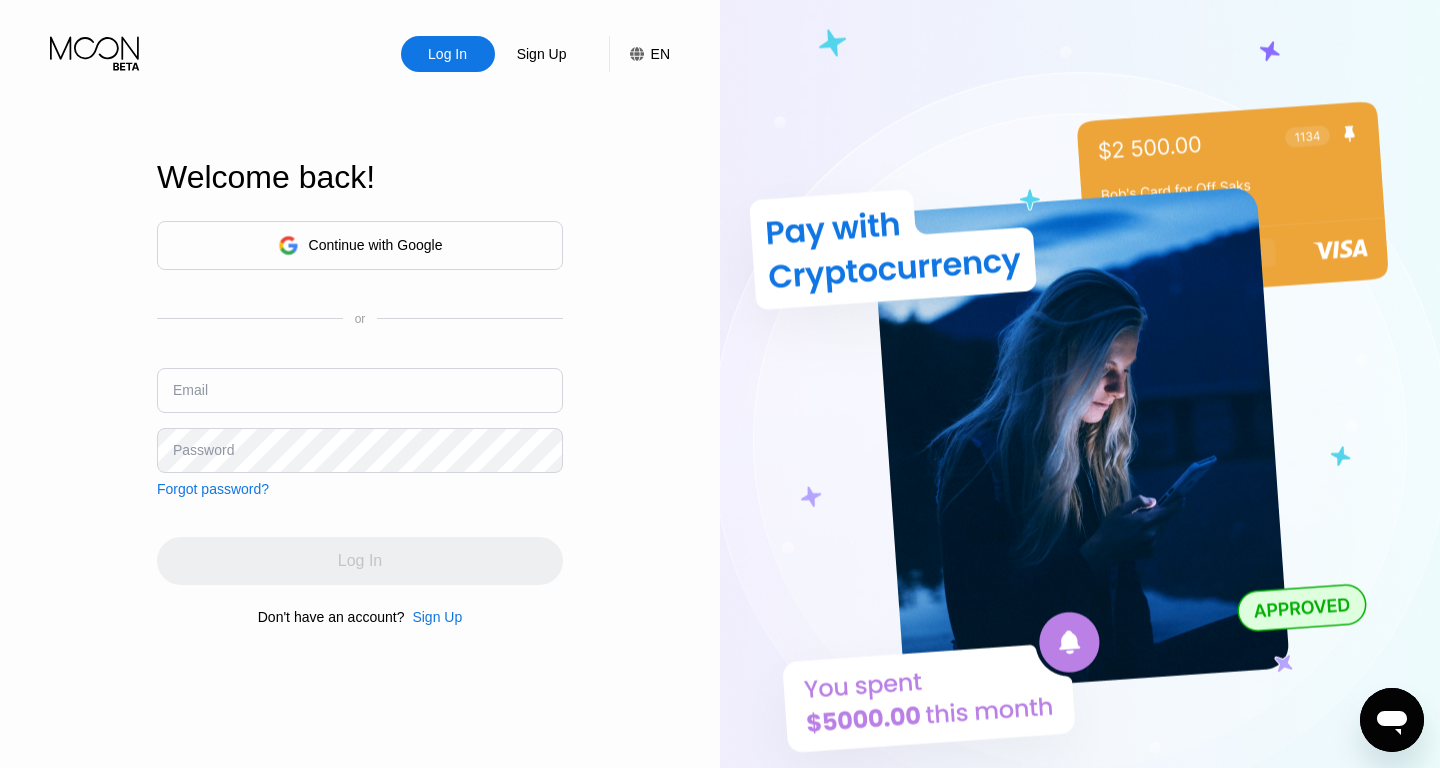 click at bounding box center (360, 390) 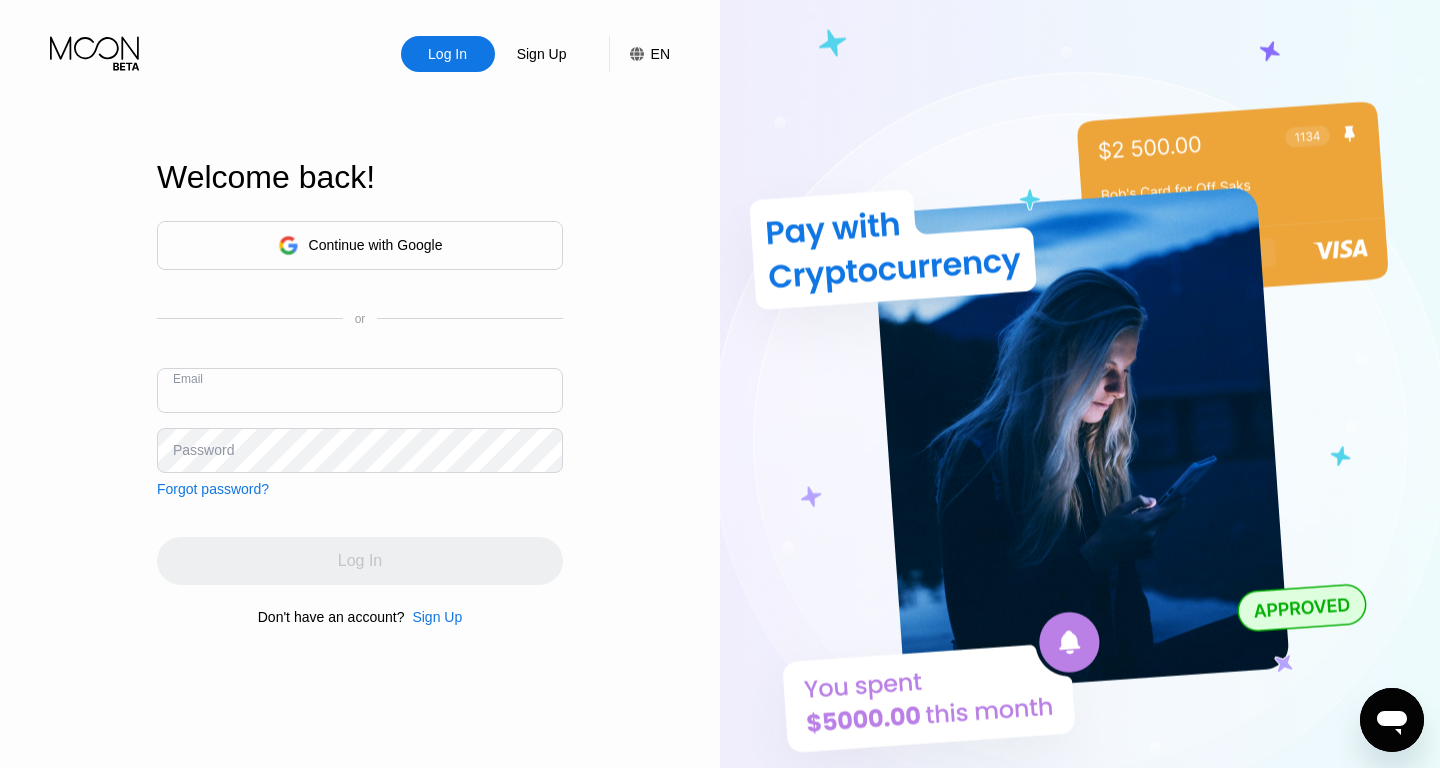 paste on "teramind.barrette132@passinbox.com" 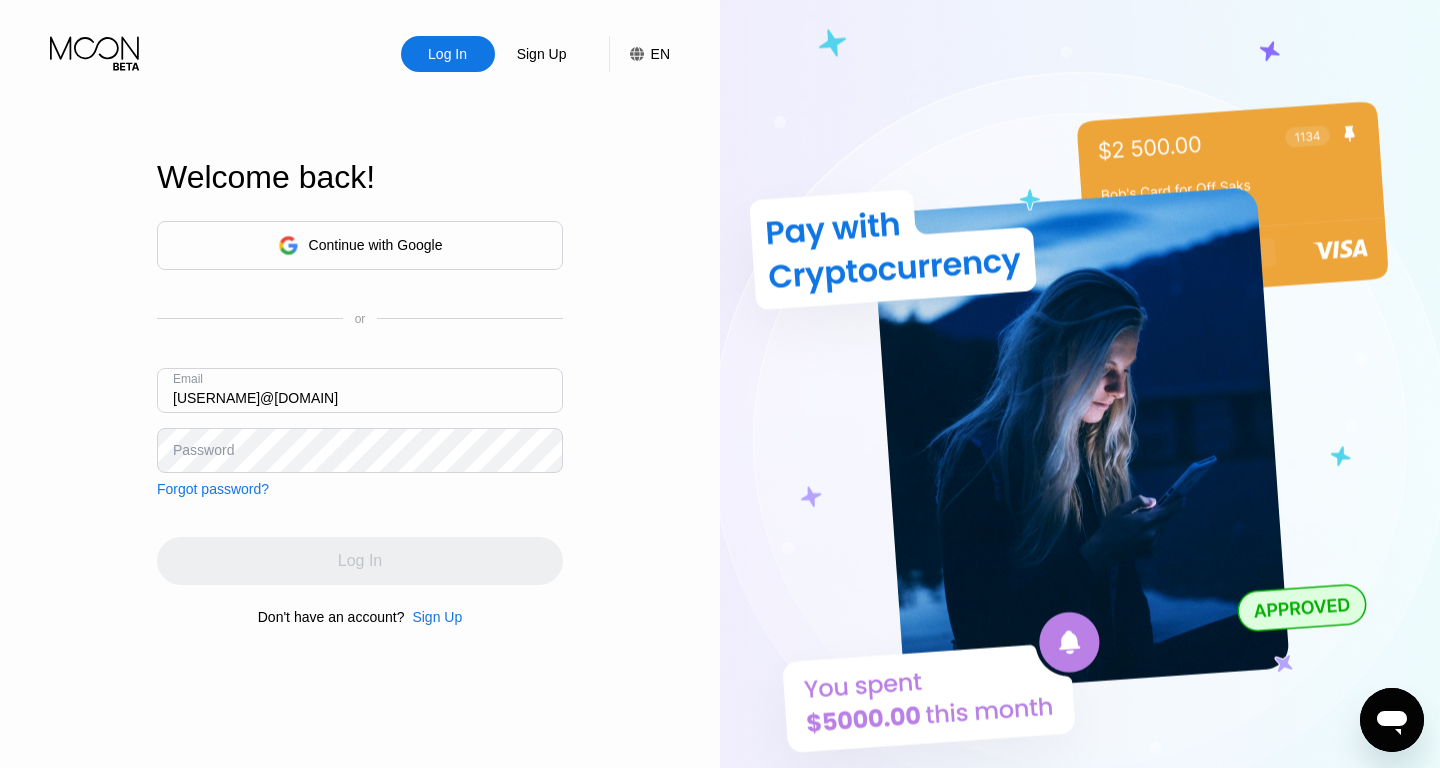 type on "teramind.barrette132@passinbox.com" 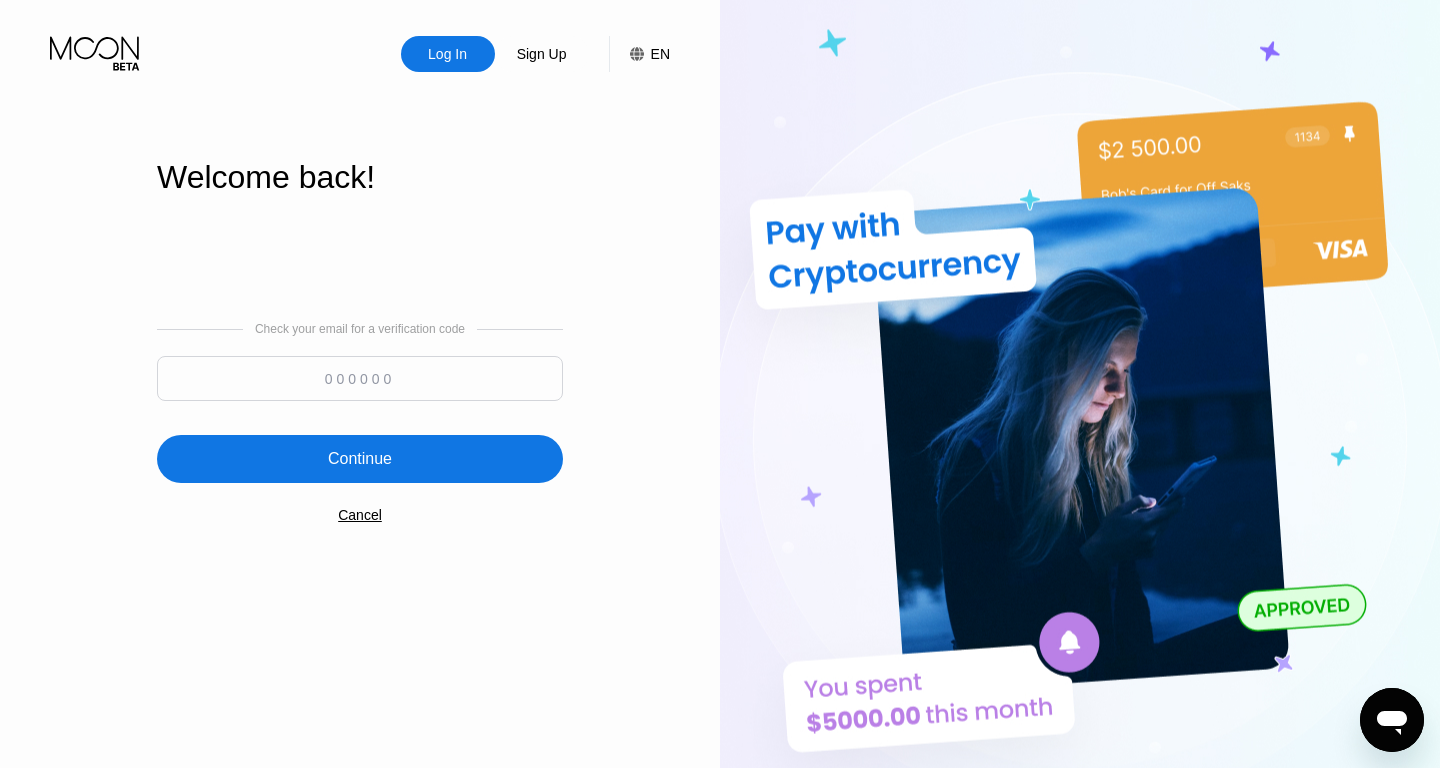 click at bounding box center (360, 378) 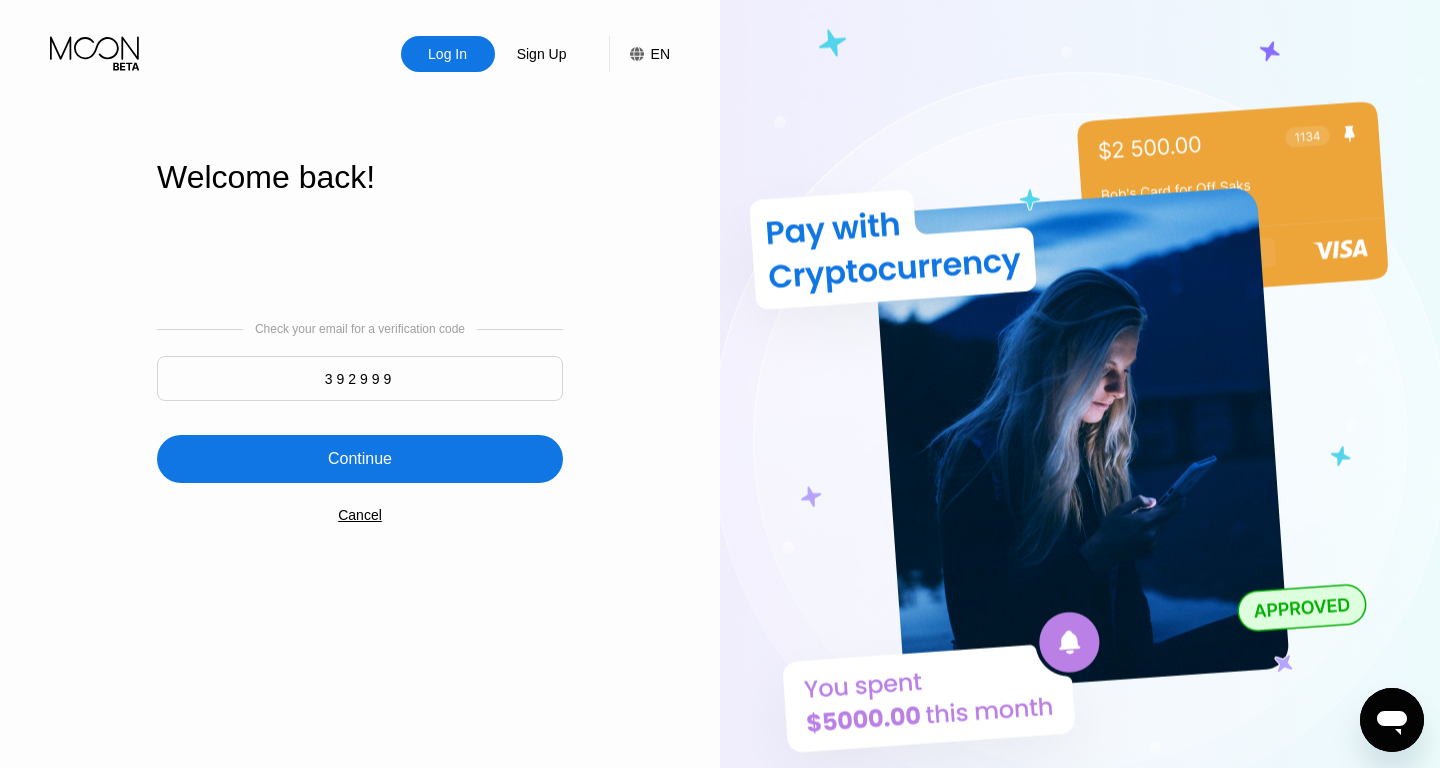 type on "392999" 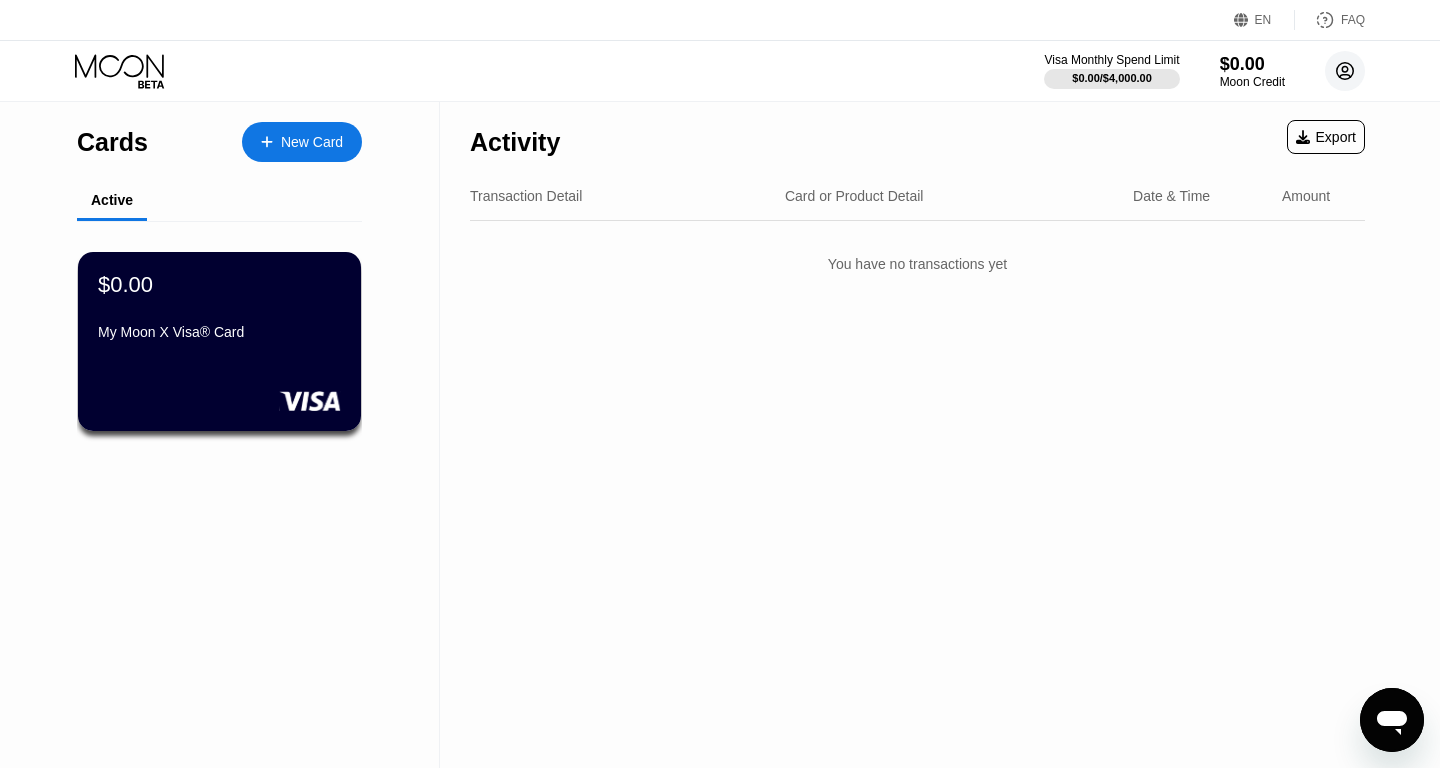 click 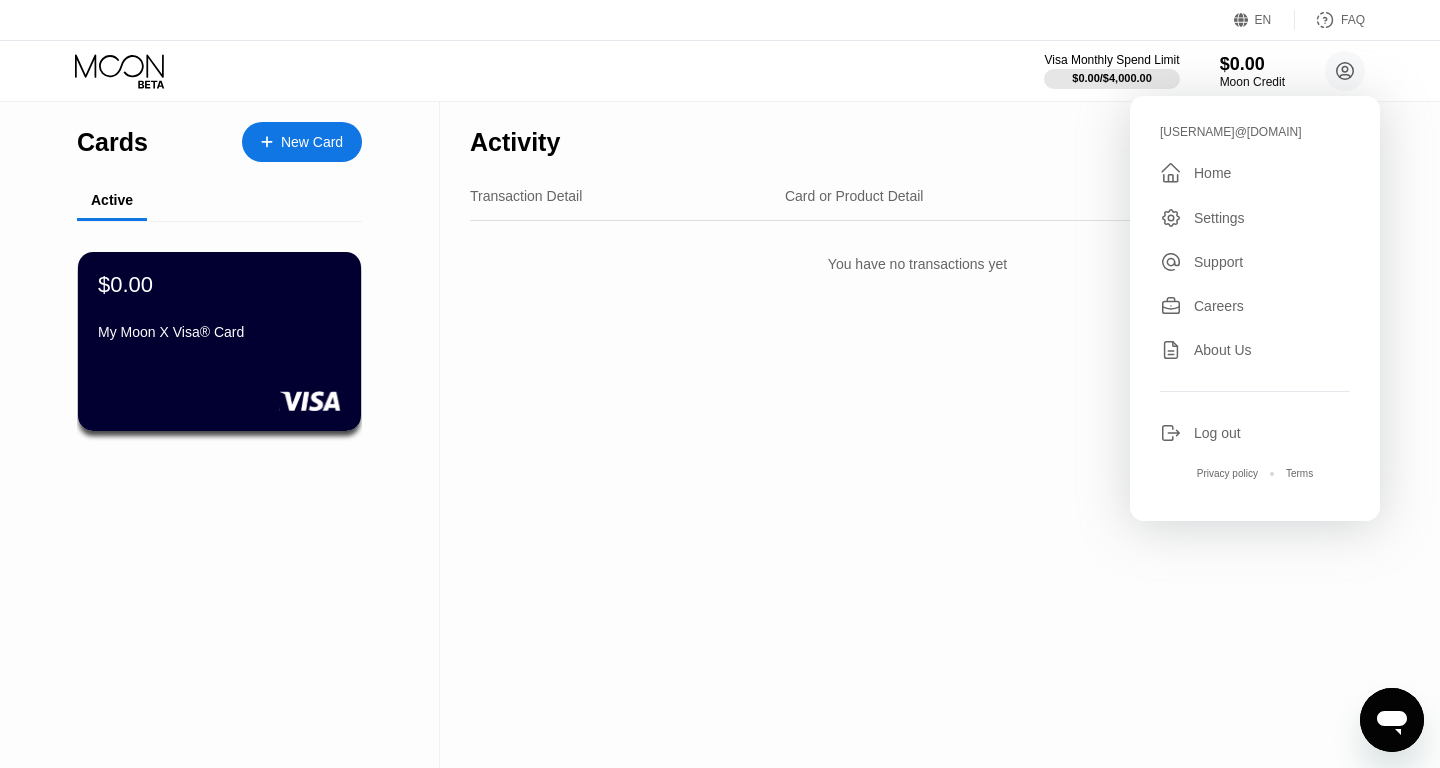 click on "Settings" at bounding box center [1219, 218] 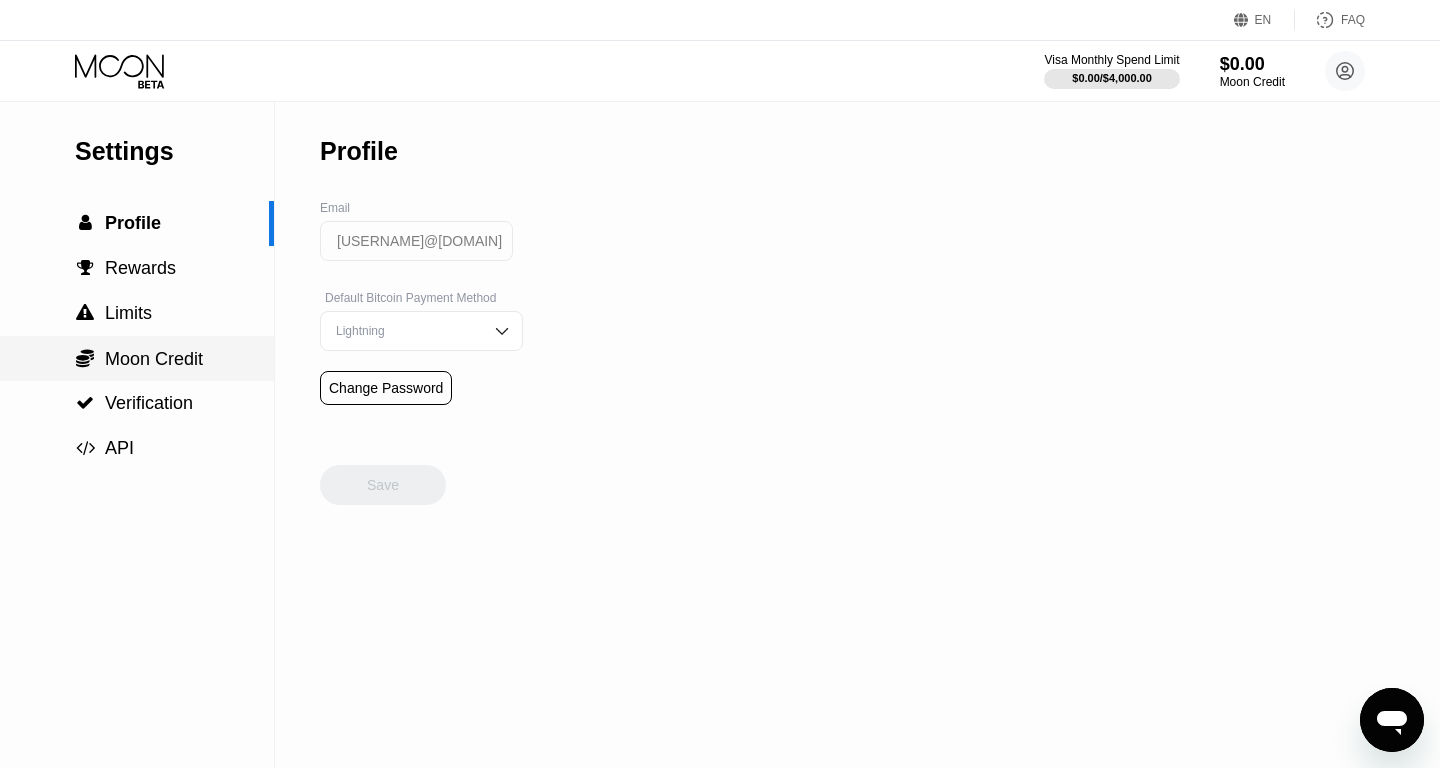 click on "Moon Credit" at bounding box center [154, 359] 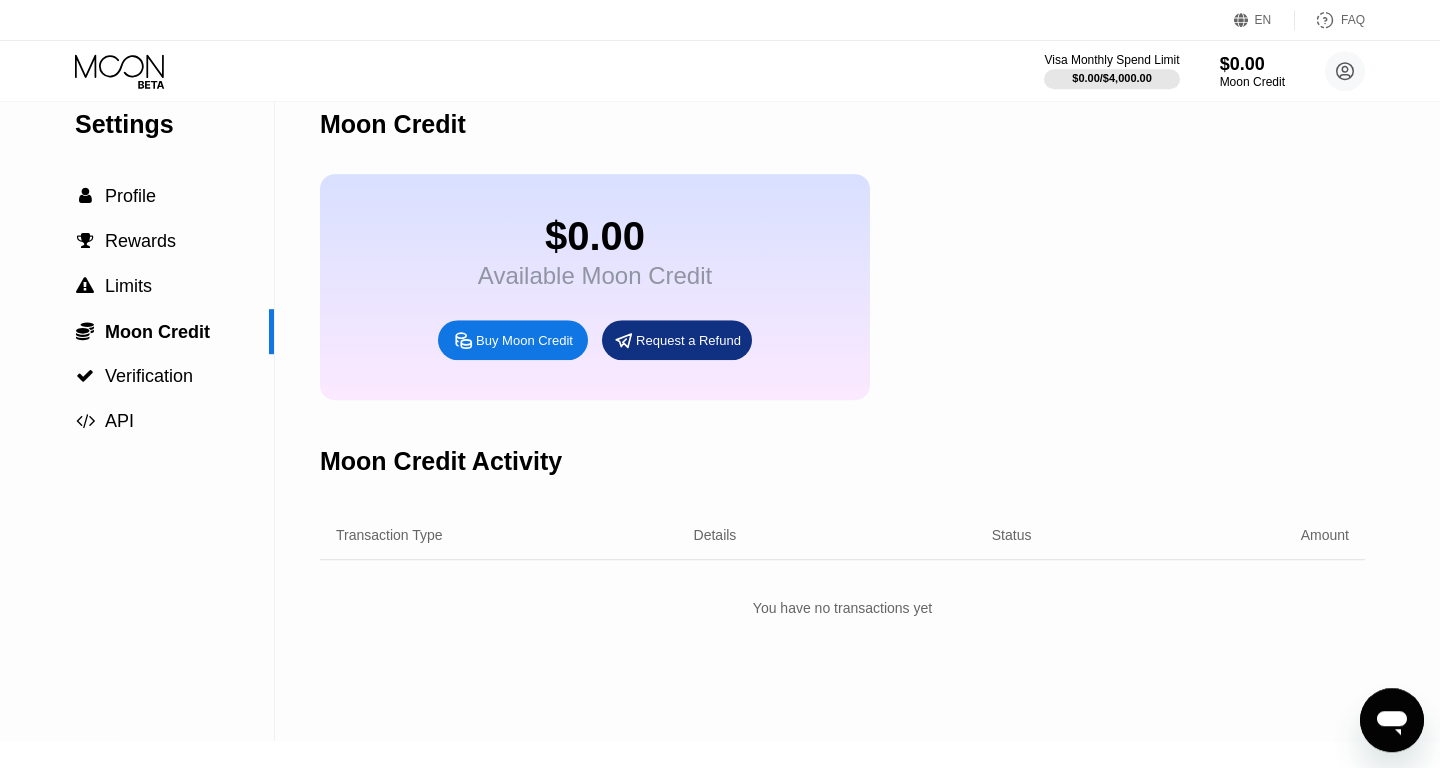 scroll, scrollTop: 0, scrollLeft: 0, axis: both 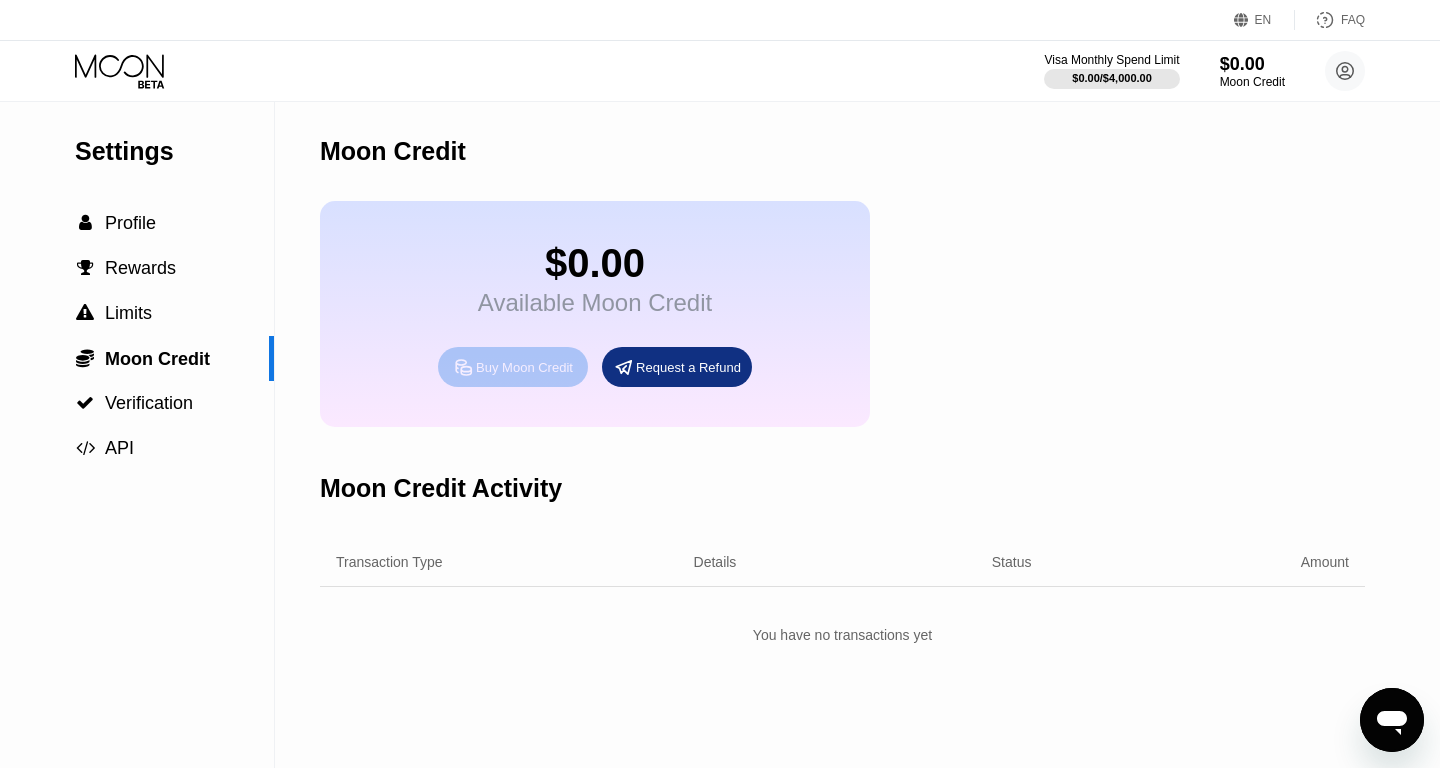 click on "Buy Moon Credit" at bounding box center [524, 367] 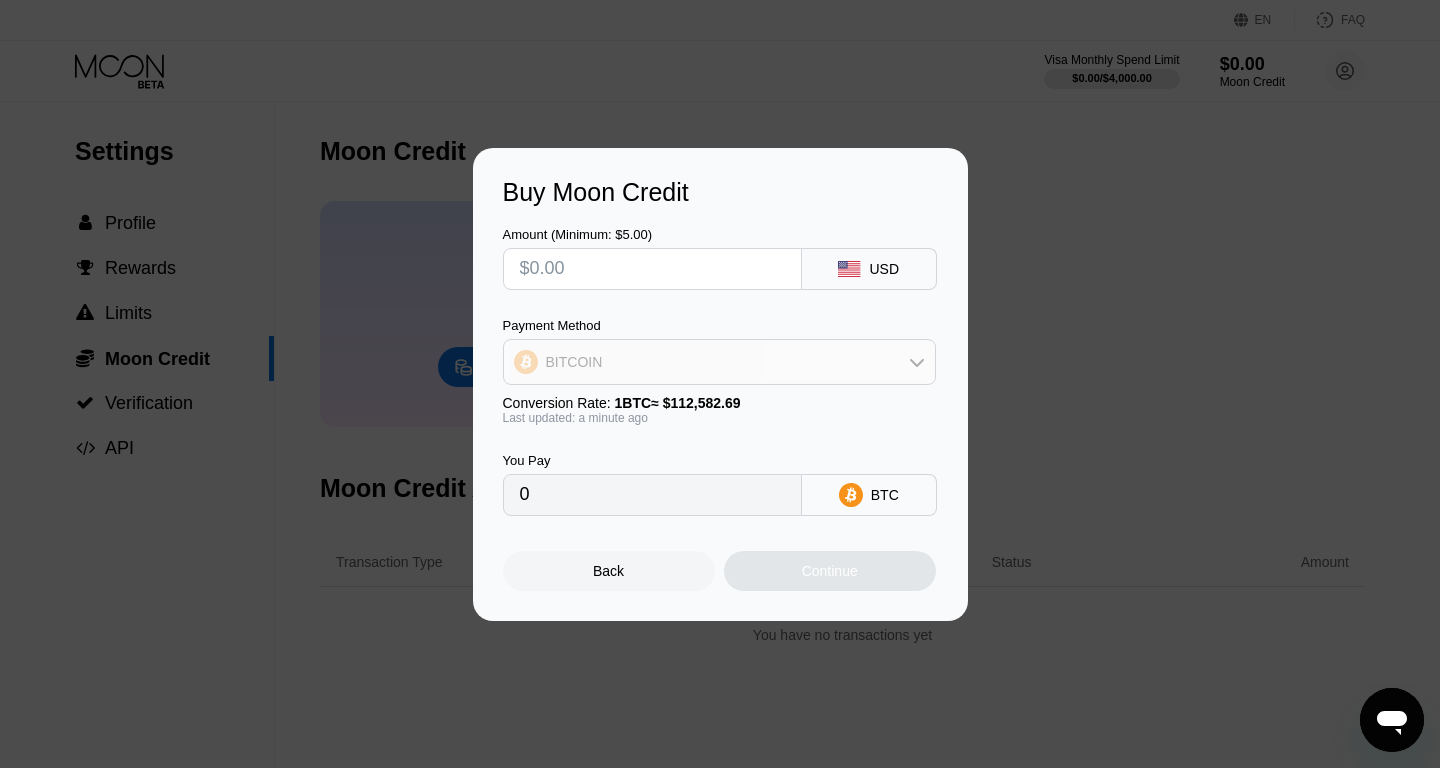 click on "BITCOIN" at bounding box center [719, 362] 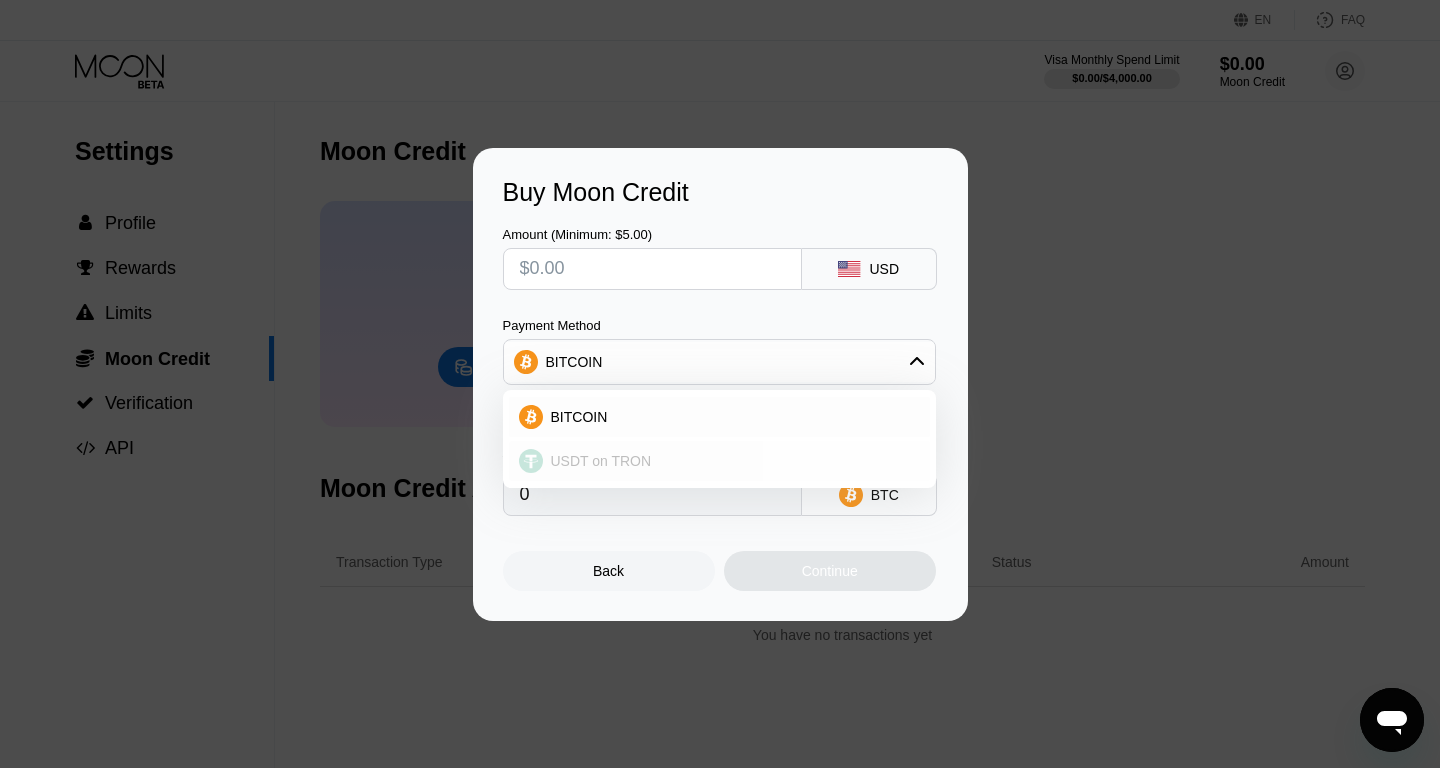 click on "USDT on TRON" at bounding box center [719, 461] 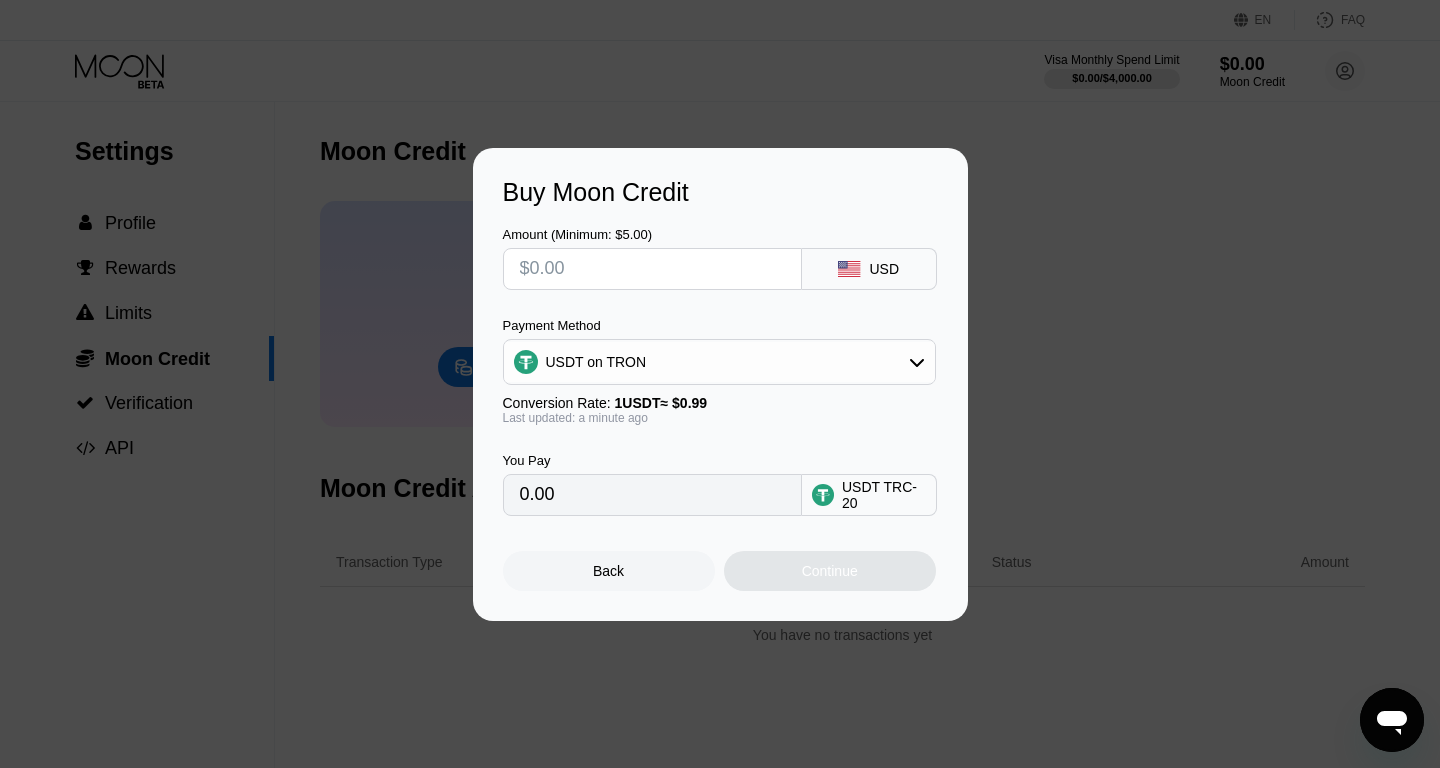 click on "Amount (Minimum: $5.00) USD Payment Method USDT on TRON Conversion Rate:   1  USDT  ≈   $0.99 Last updated:   a minute ago You Pay 0.00 USDT TRC-20" at bounding box center (720, 361) 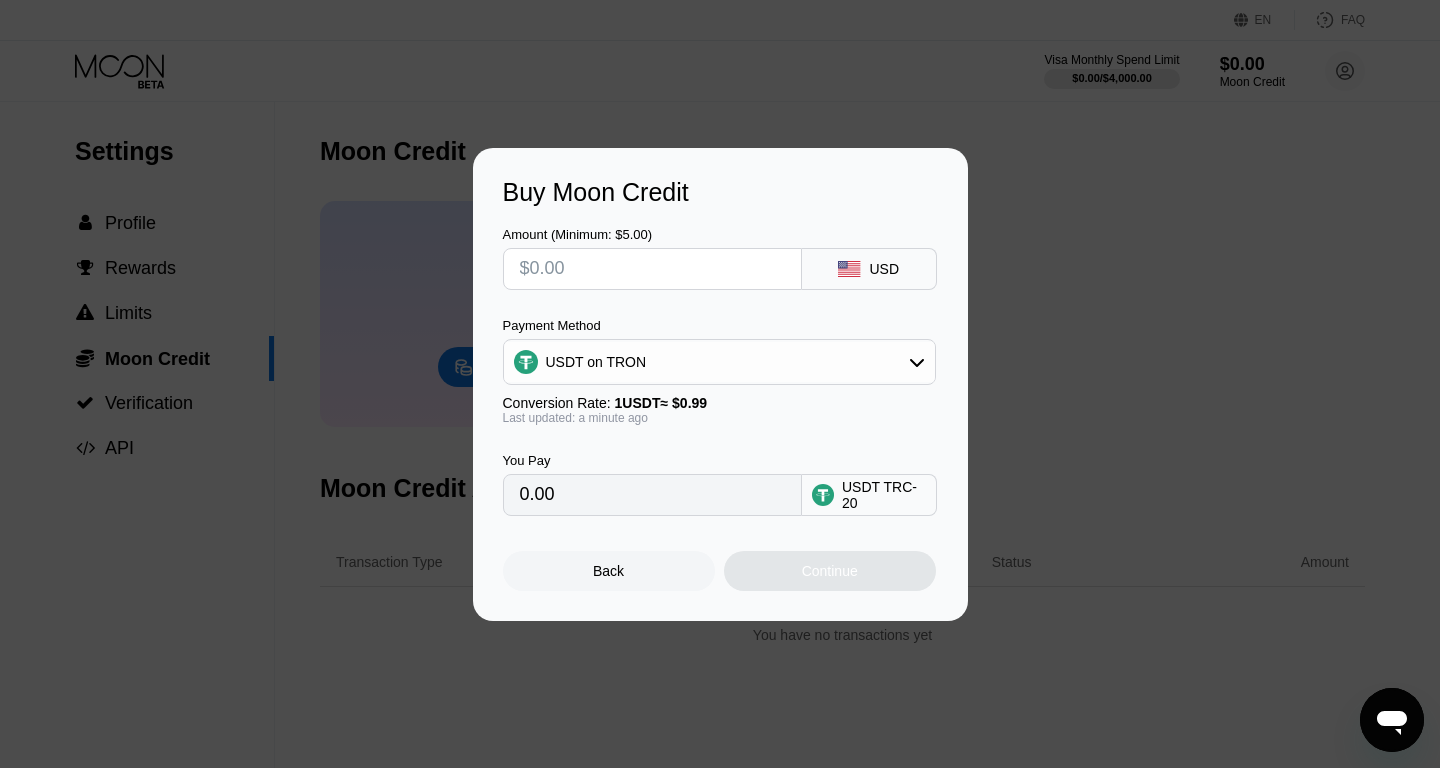 type on "$7" 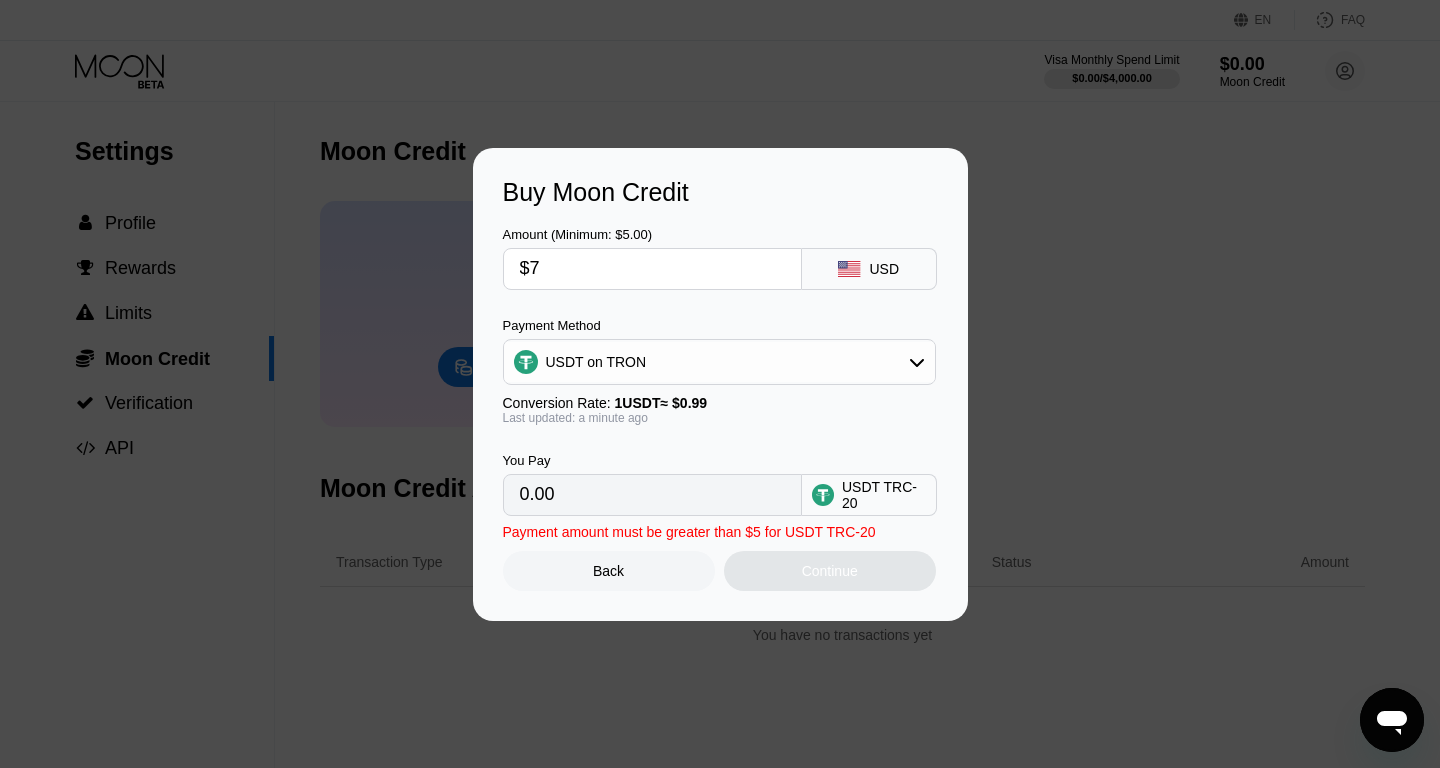 type on "7.07" 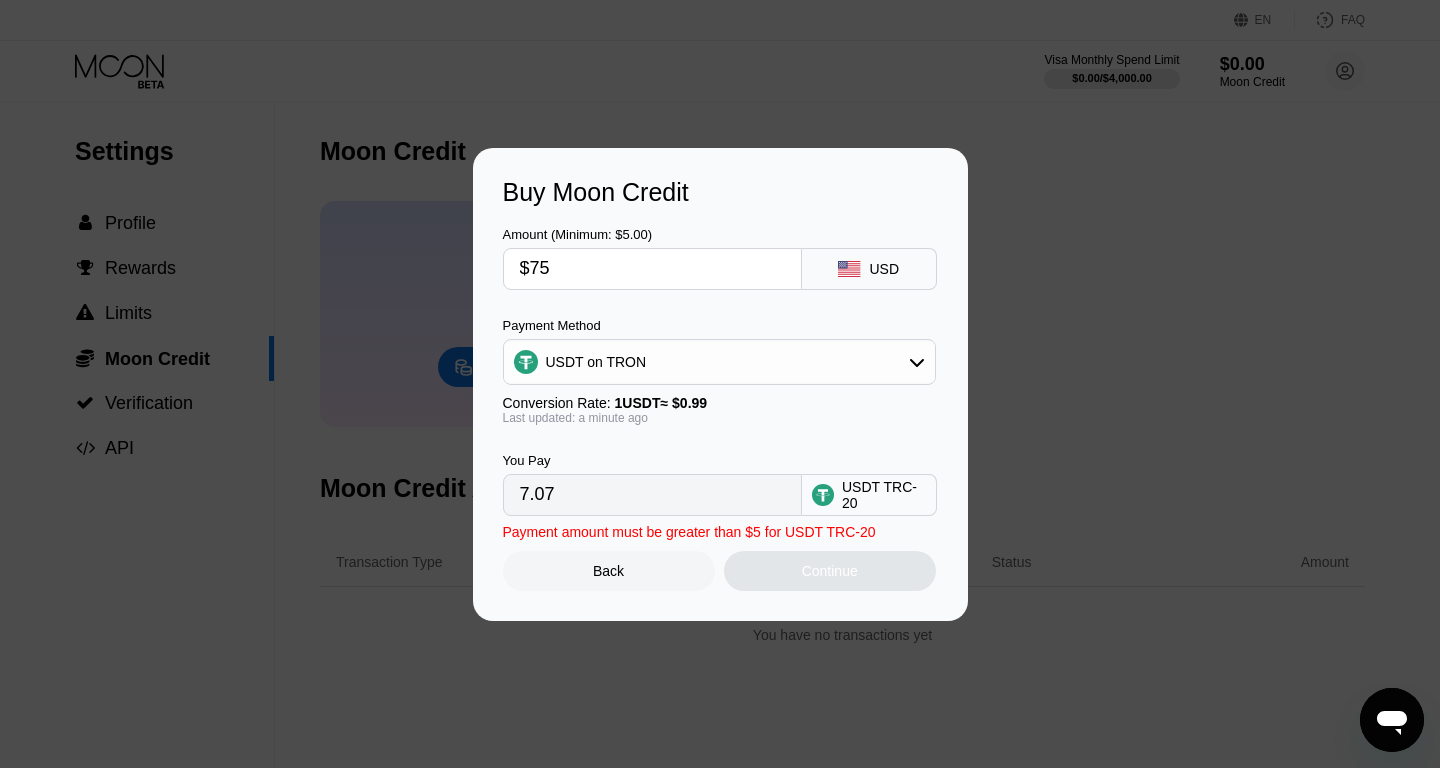 type on "$756" 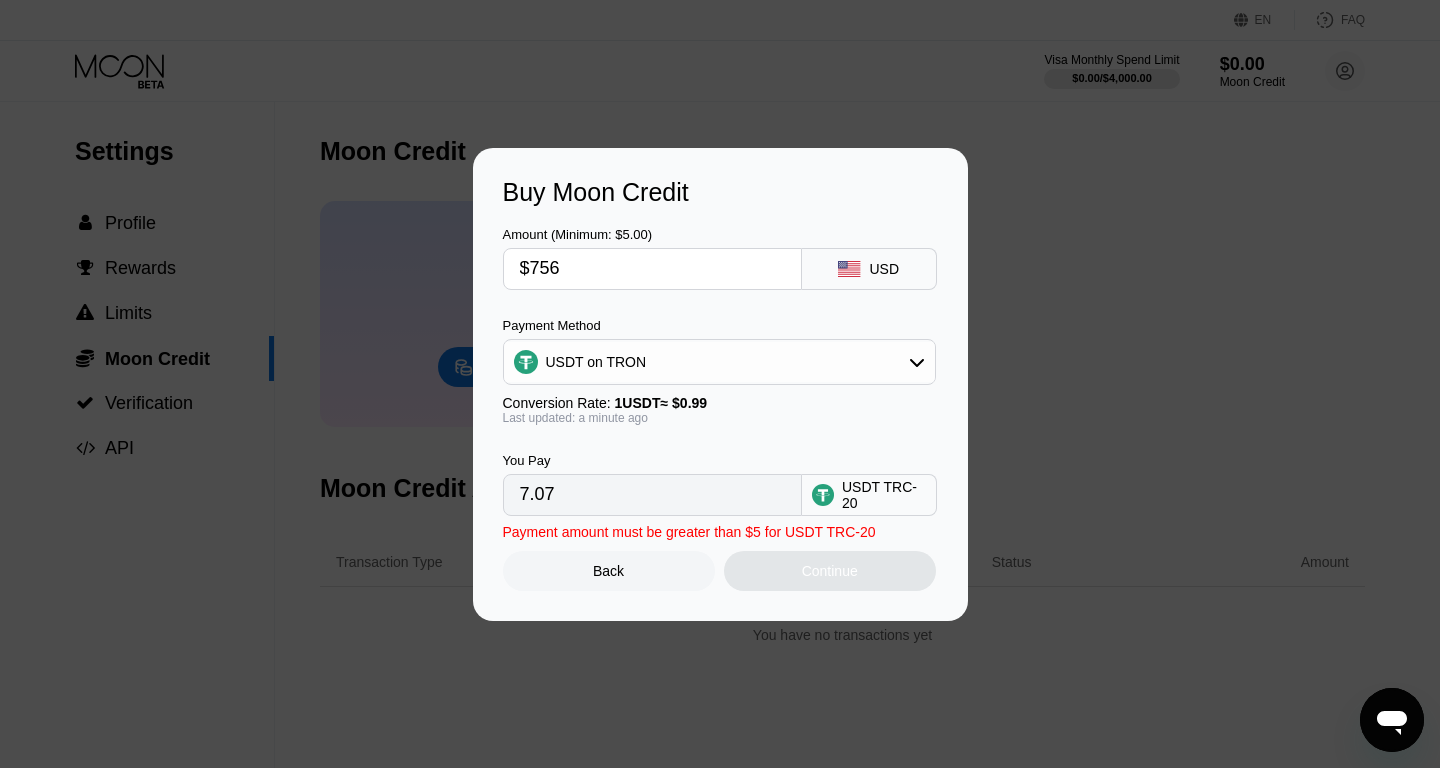 type on "763.64" 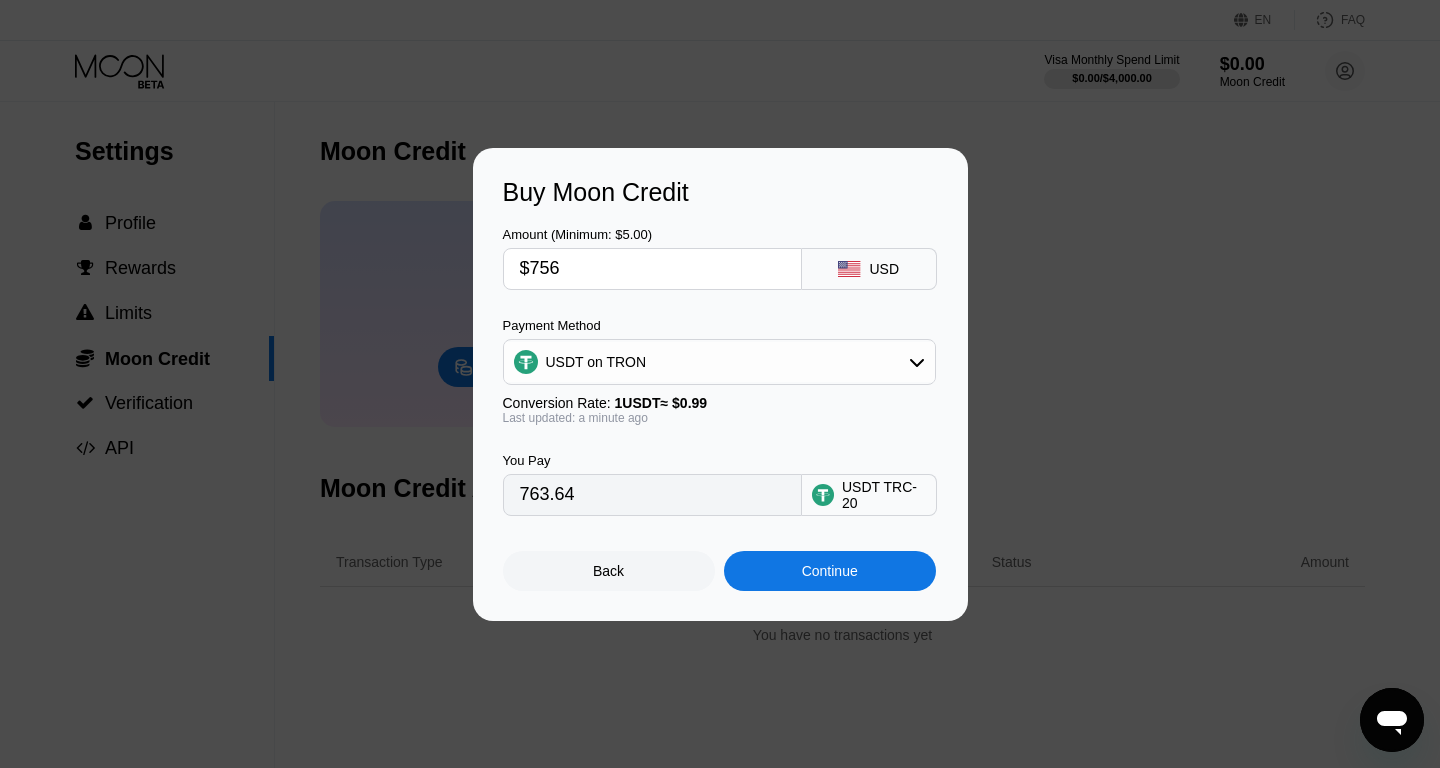 click on "$756" at bounding box center (652, 269) 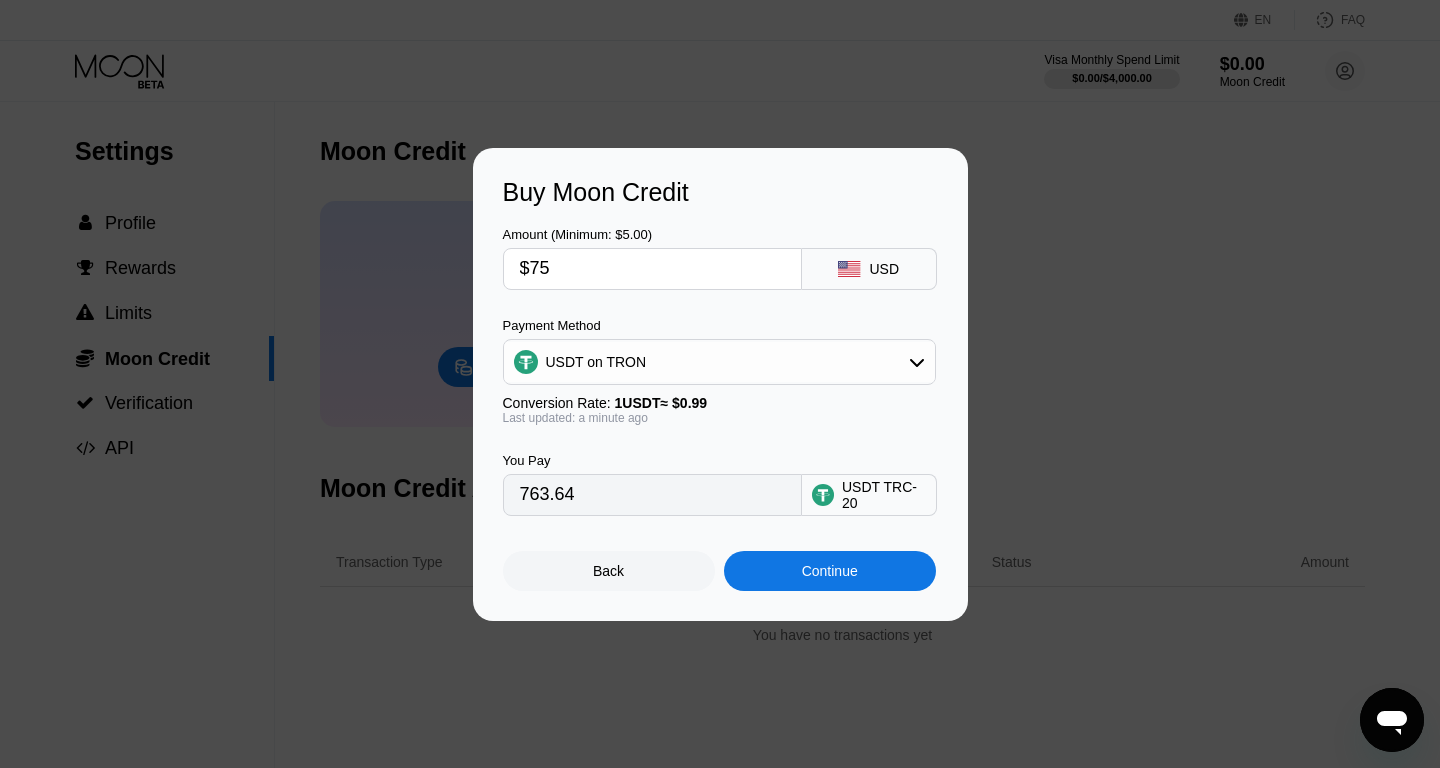 type on "75.76" 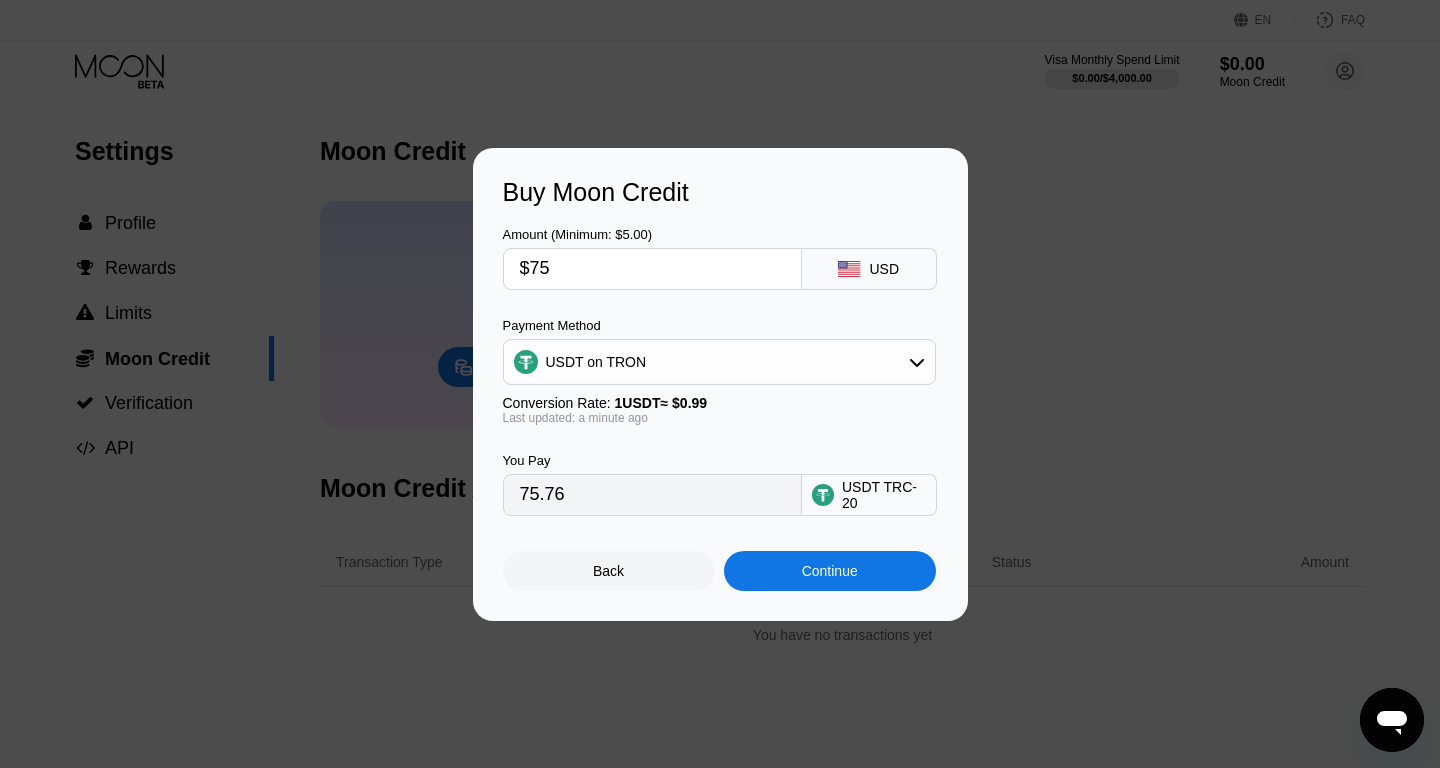 type on "$75" 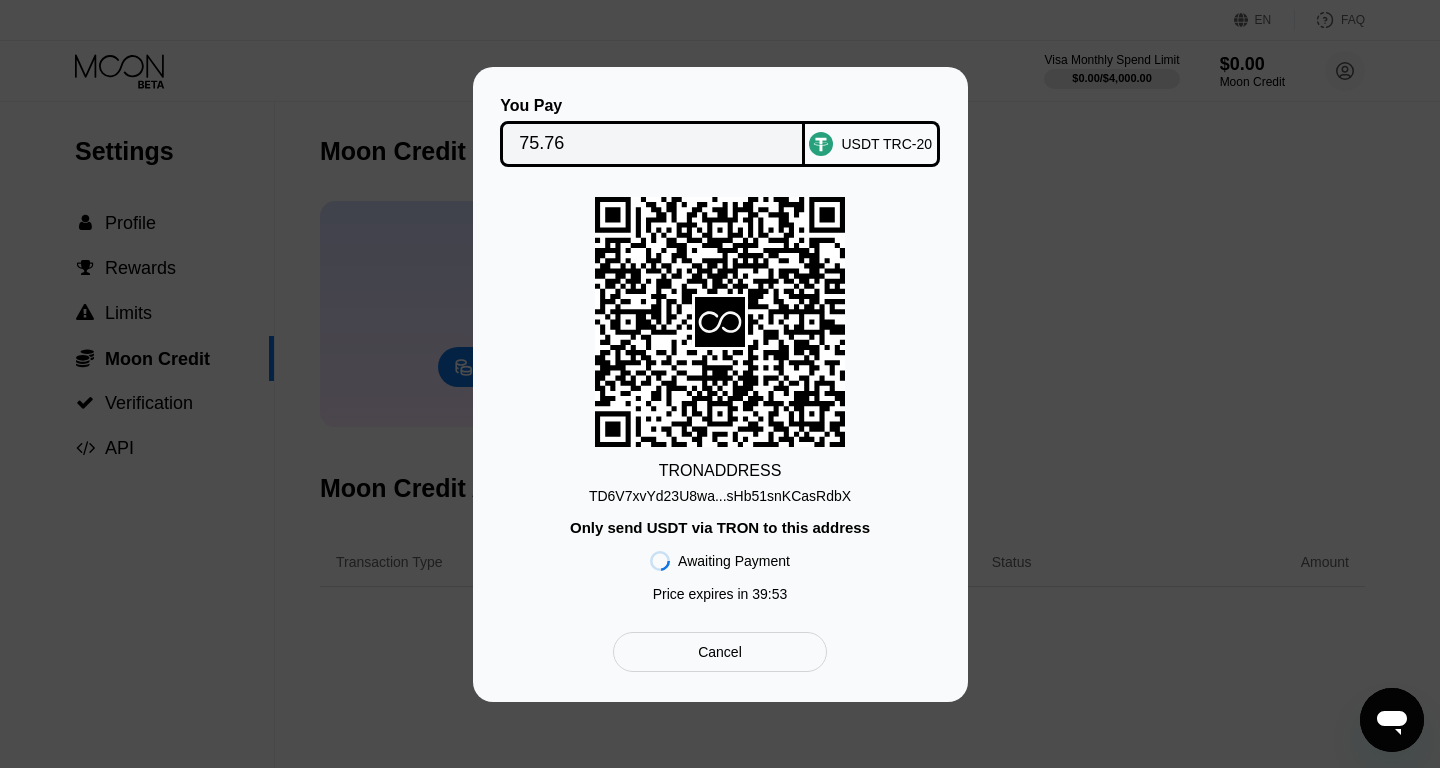 click on "TD6V7xvYd23U8wa...sHb51snKCasRdbX" at bounding box center [720, 496] 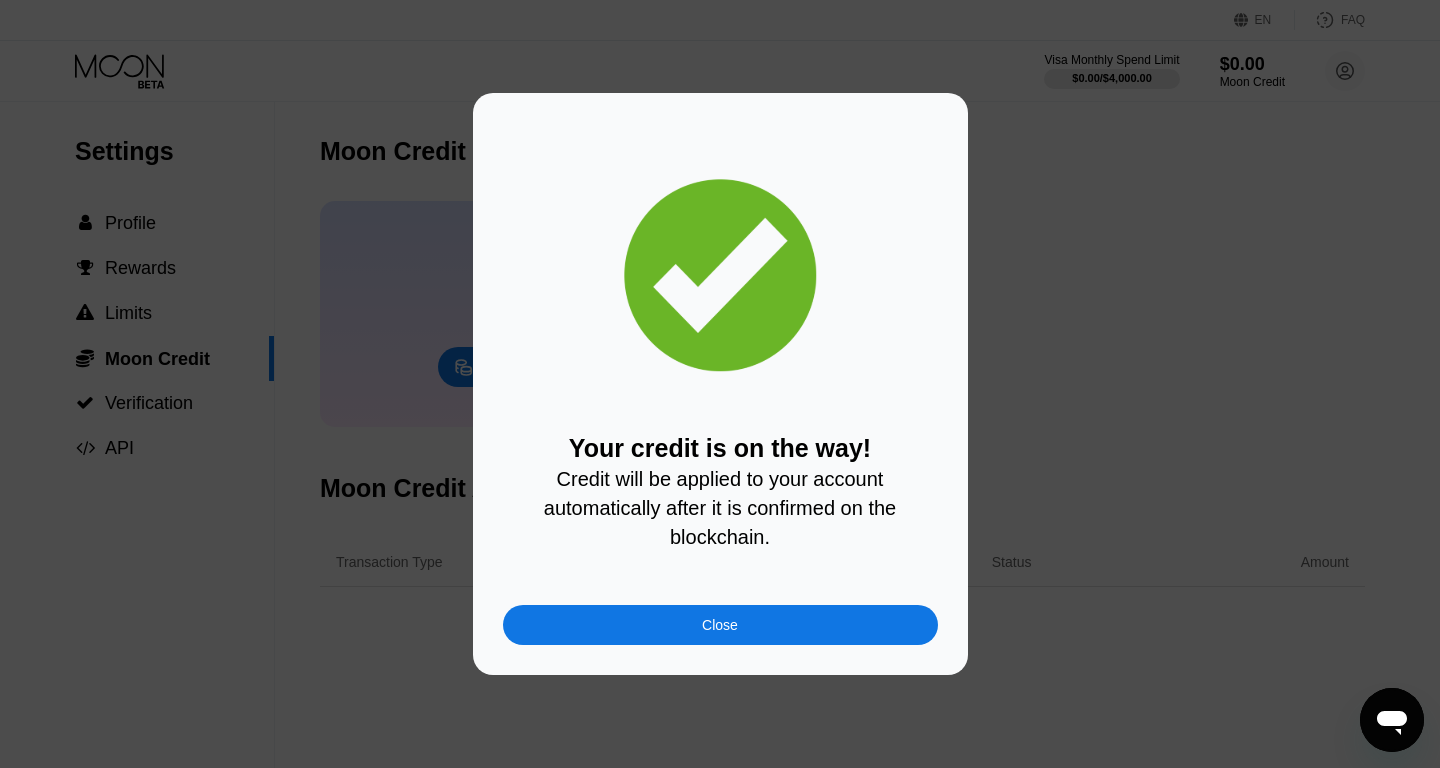 click on "Your credit is on the way! Credit will be applied to your account automatically after it is confirmed on the blockchain. Close" at bounding box center (720, 384) 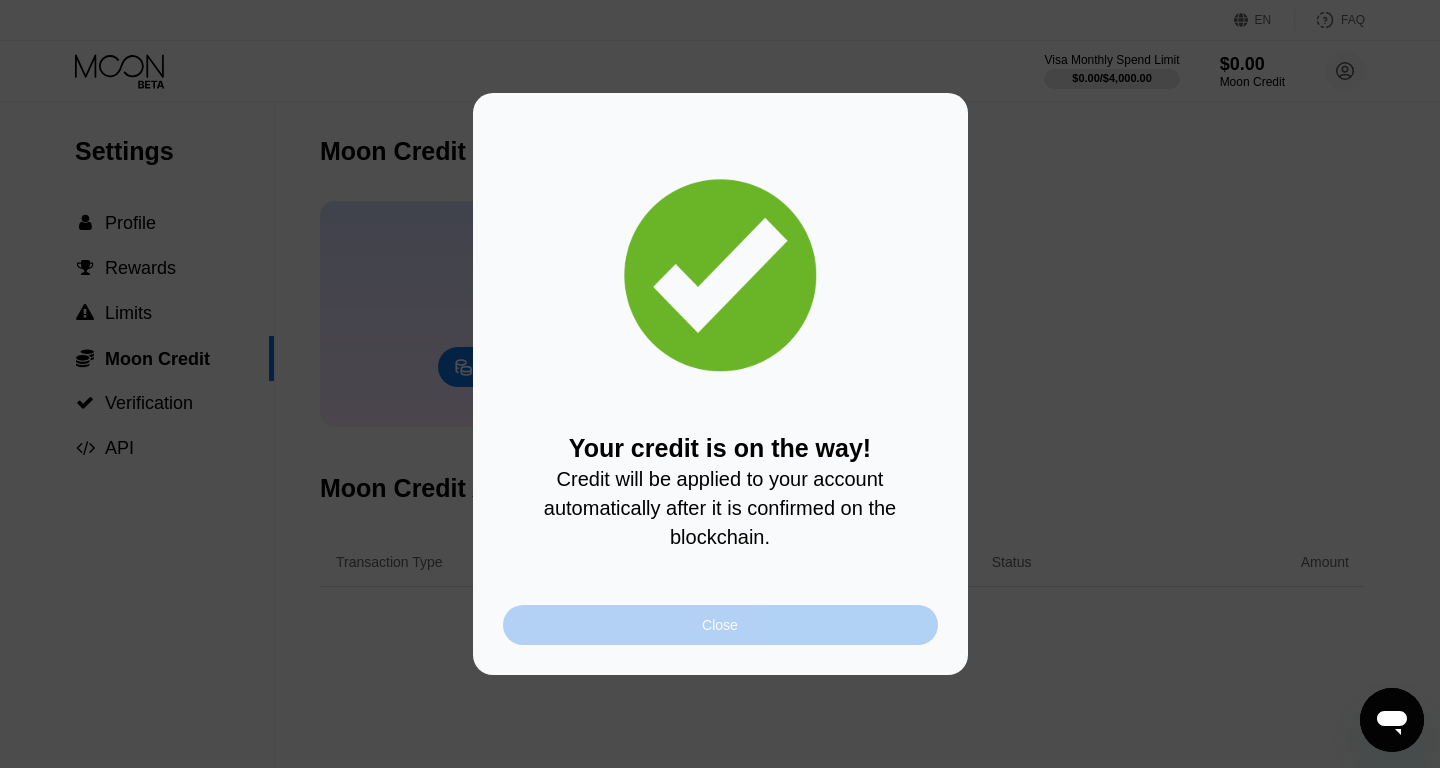 click on "Close" at bounding box center [720, 625] 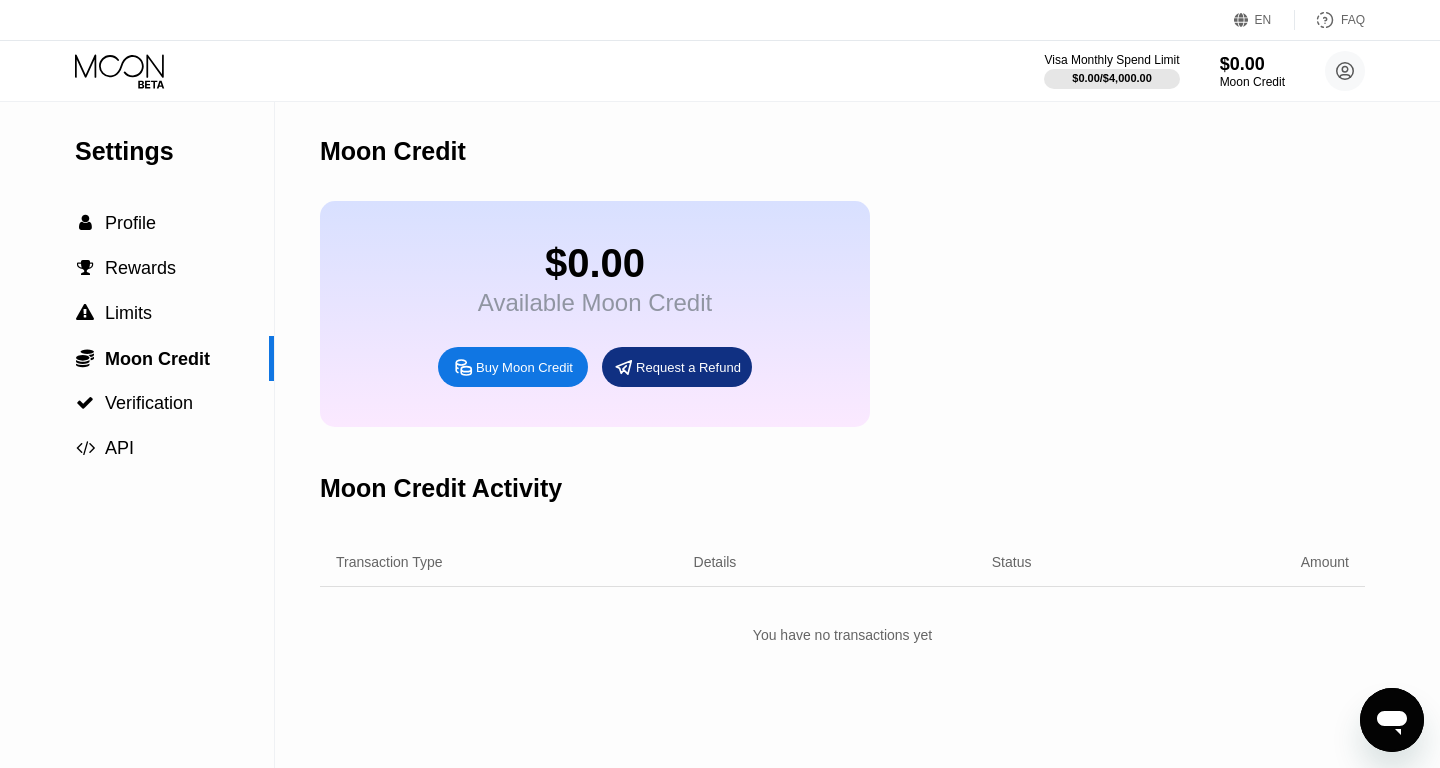 click 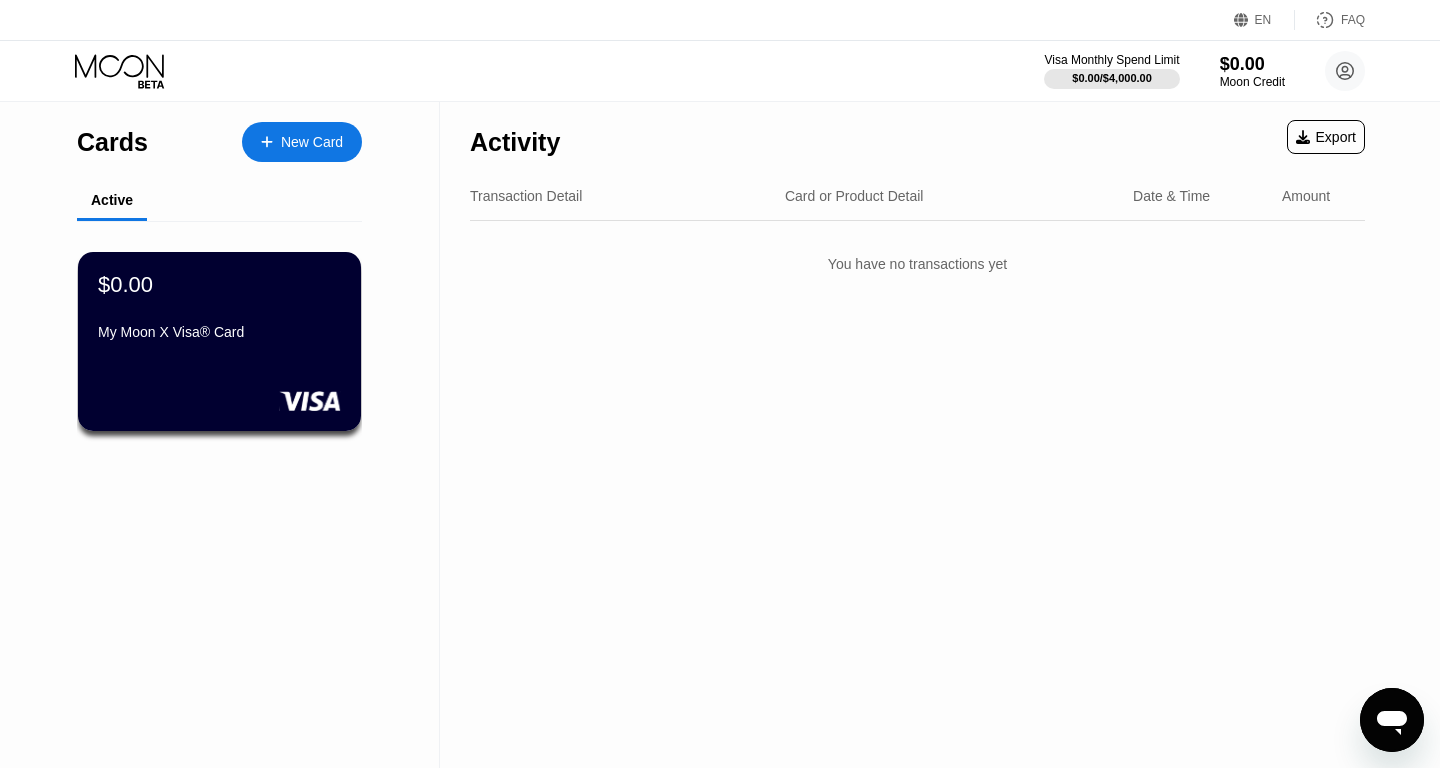 click on "$0.00" at bounding box center [219, 285] 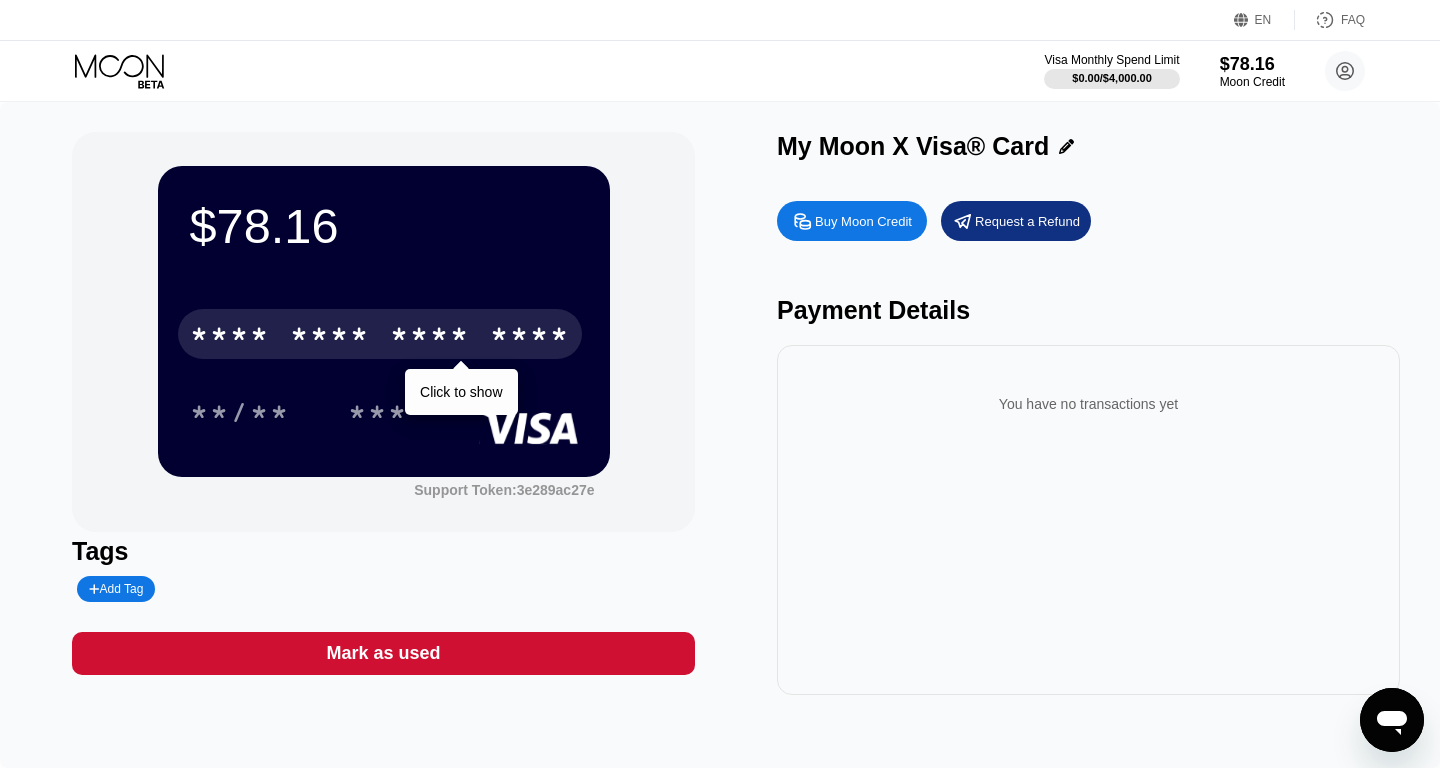 click on "* * * *" at bounding box center [430, 337] 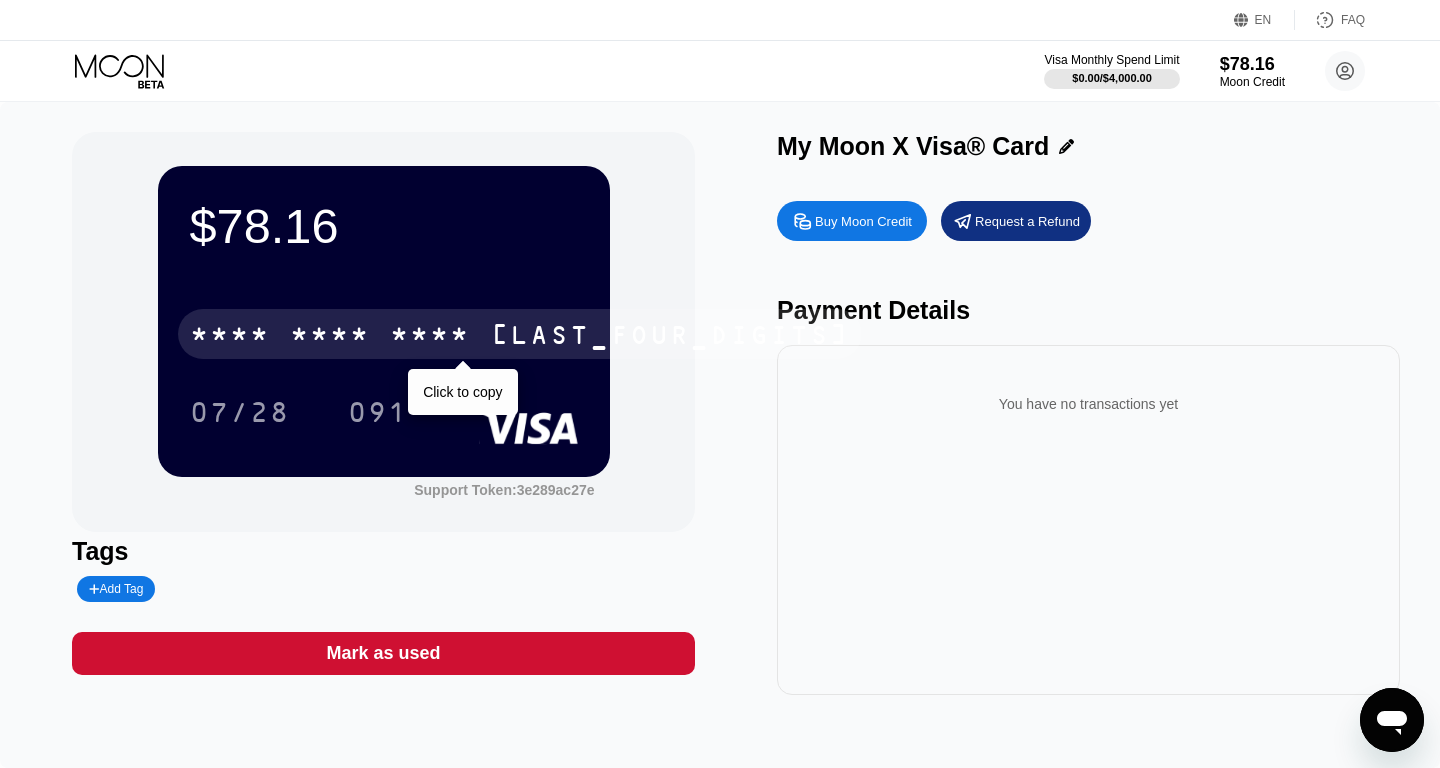 click on "* * * * * * * * * * * * 9669" at bounding box center [520, 334] 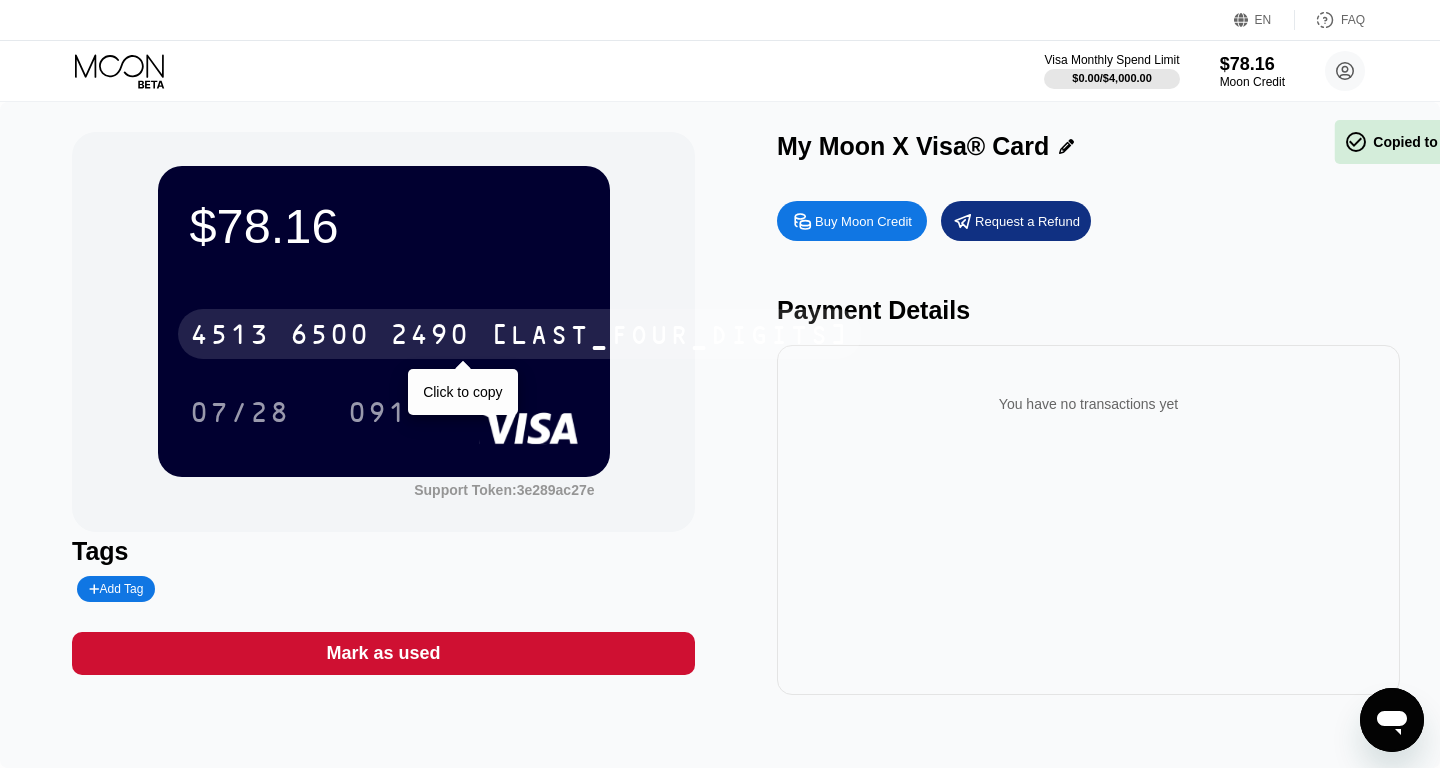 click on "4513 6500 2490 9669" at bounding box center (520, 334) 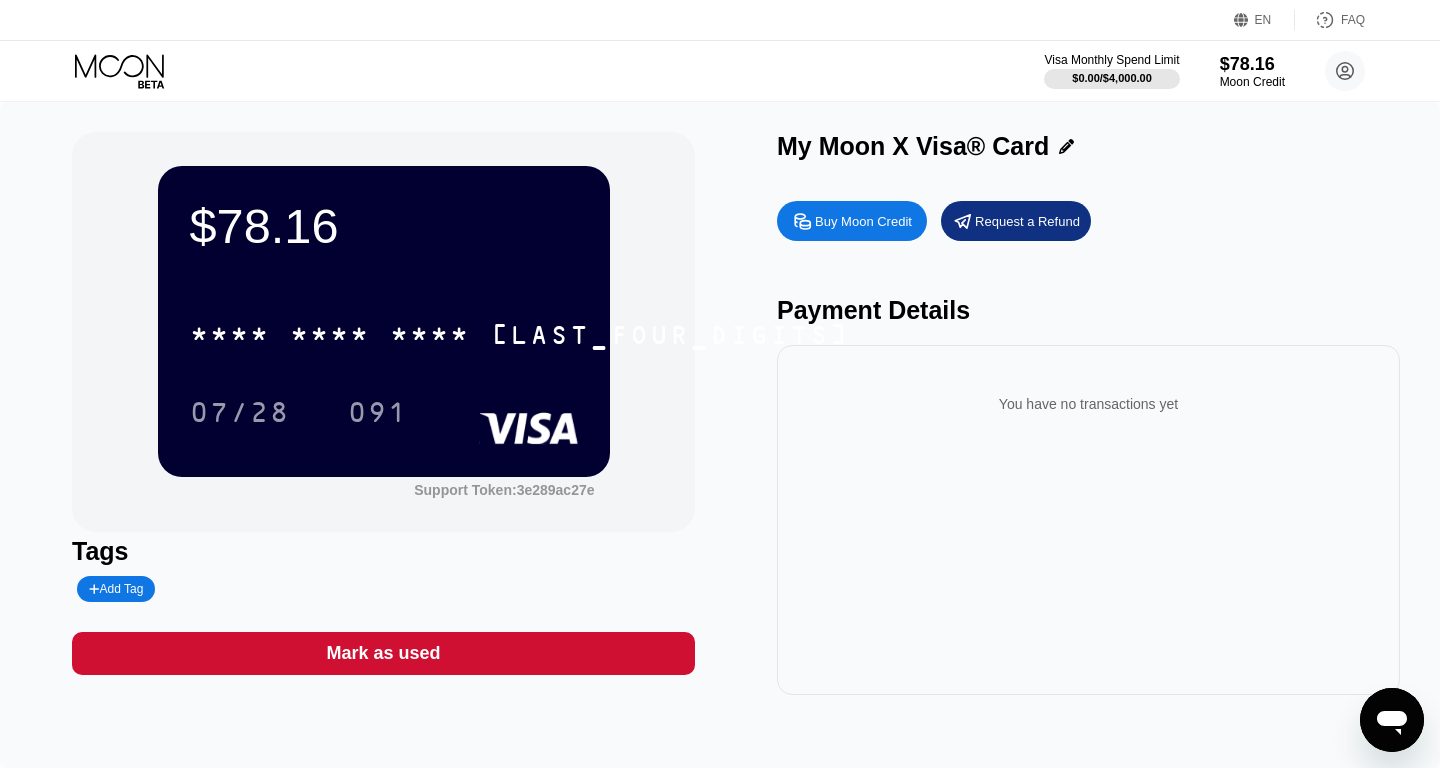 click on "07/28 091" at bounding box center (384, 412) 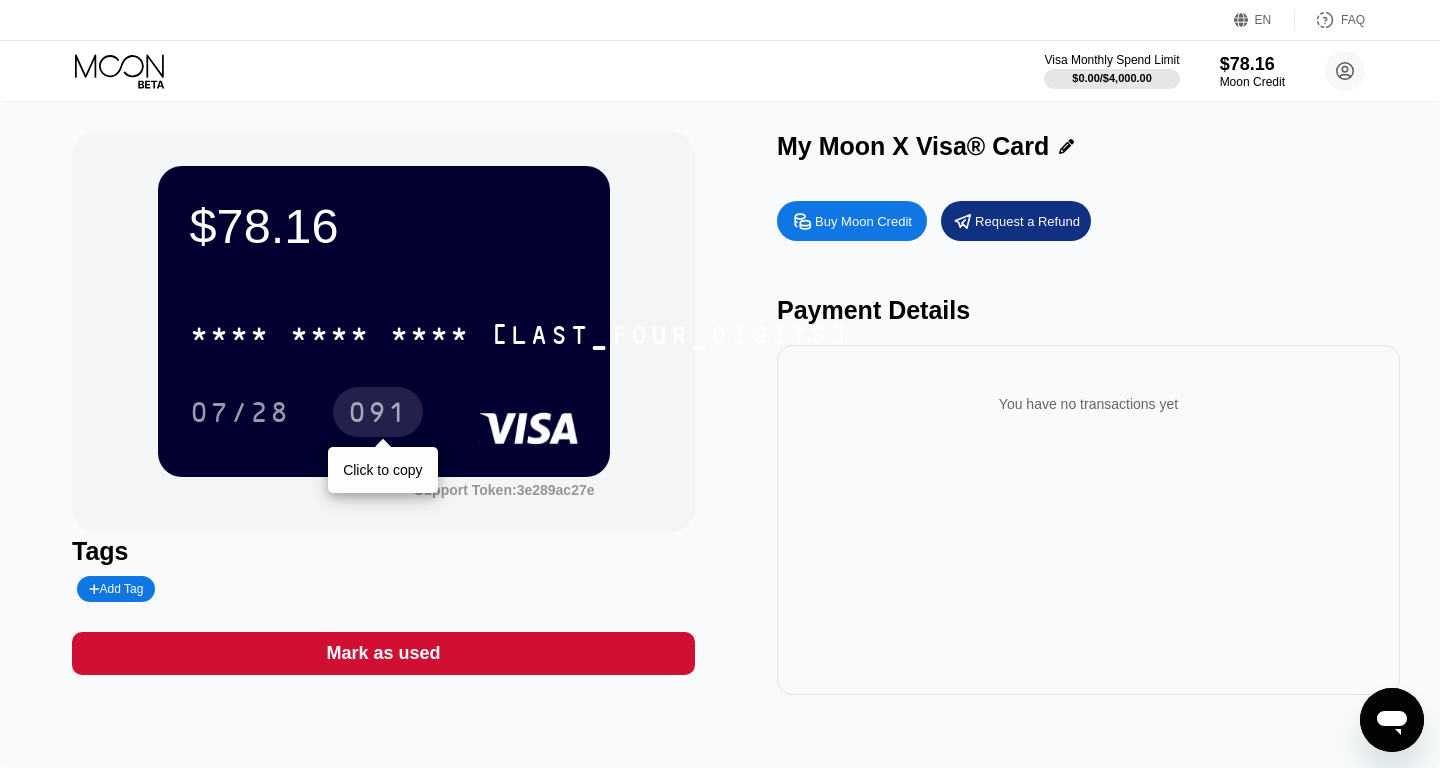 click on "091" at bounding box center (378, 415) 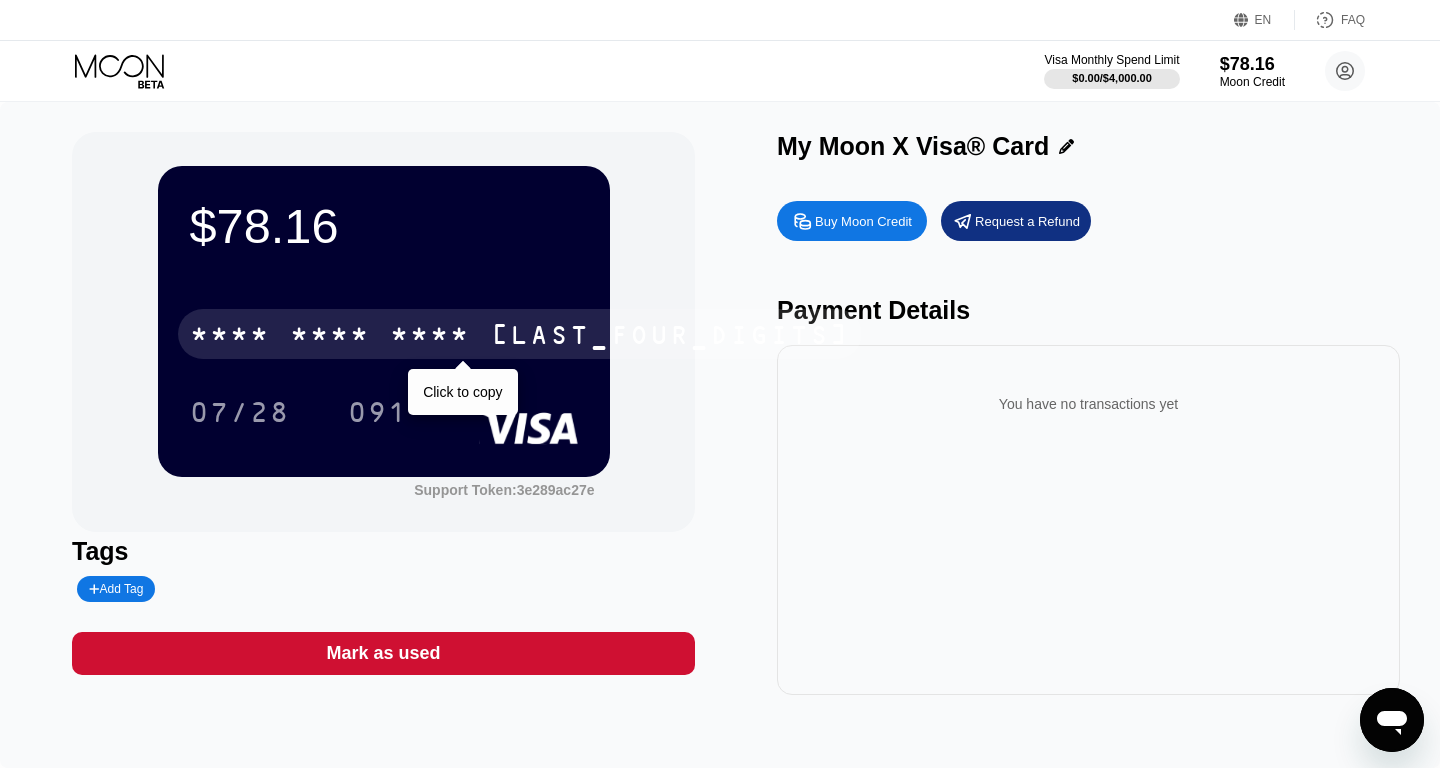 click on "* * * * * * * * * * * * 9669" at bounding box center [520, 334] 